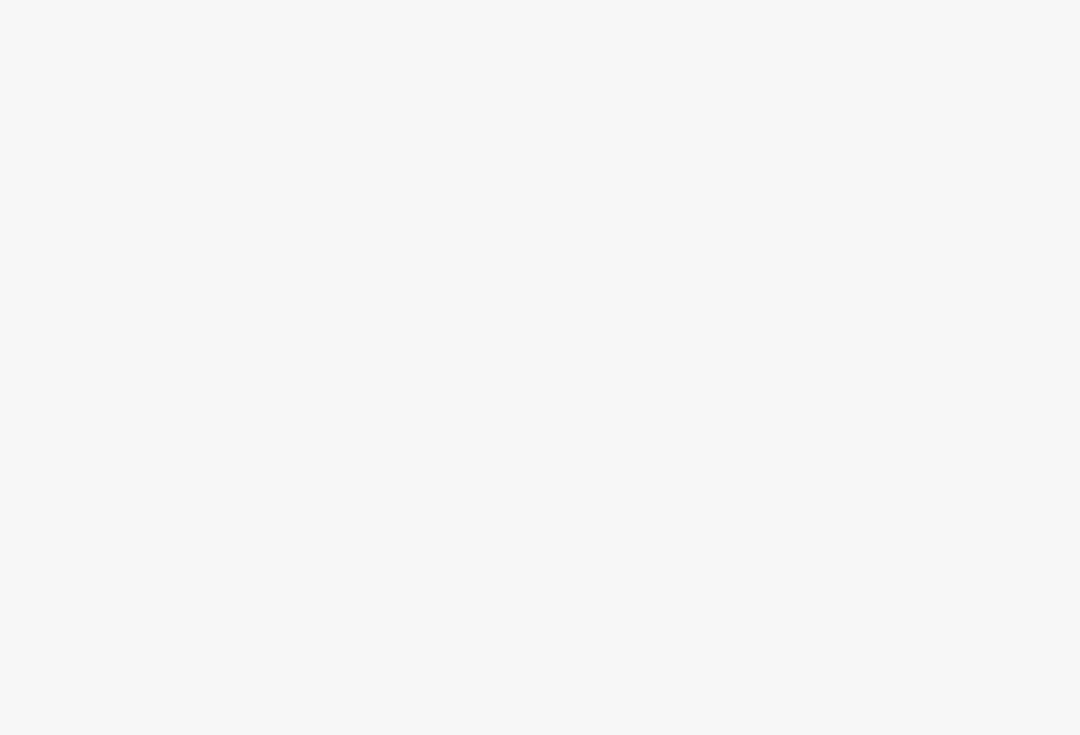 scroll, scrollTop: 0, scrollLeft: 0, axis: both 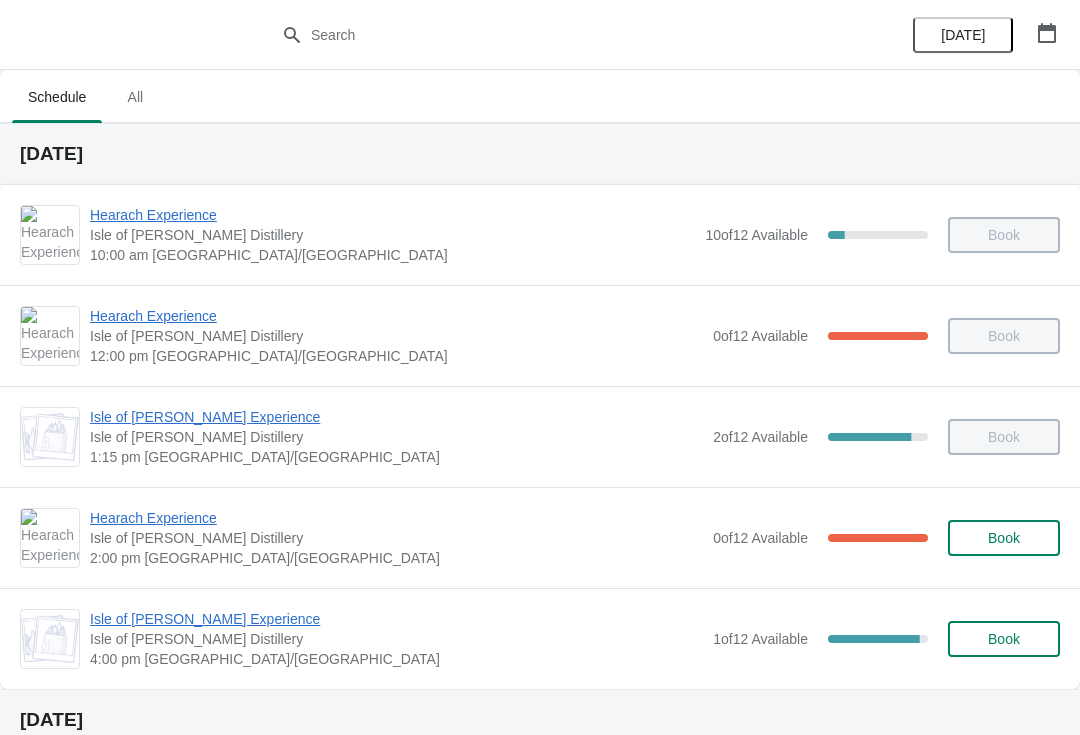 click 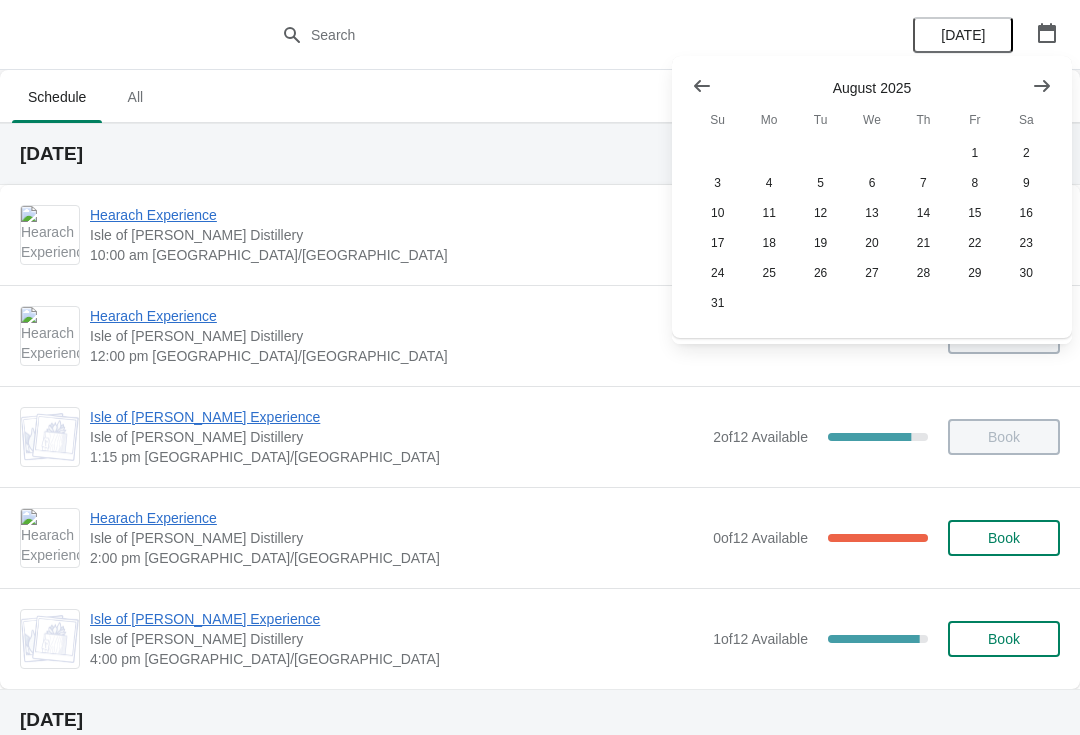 click at bounding box center [1042, 86] 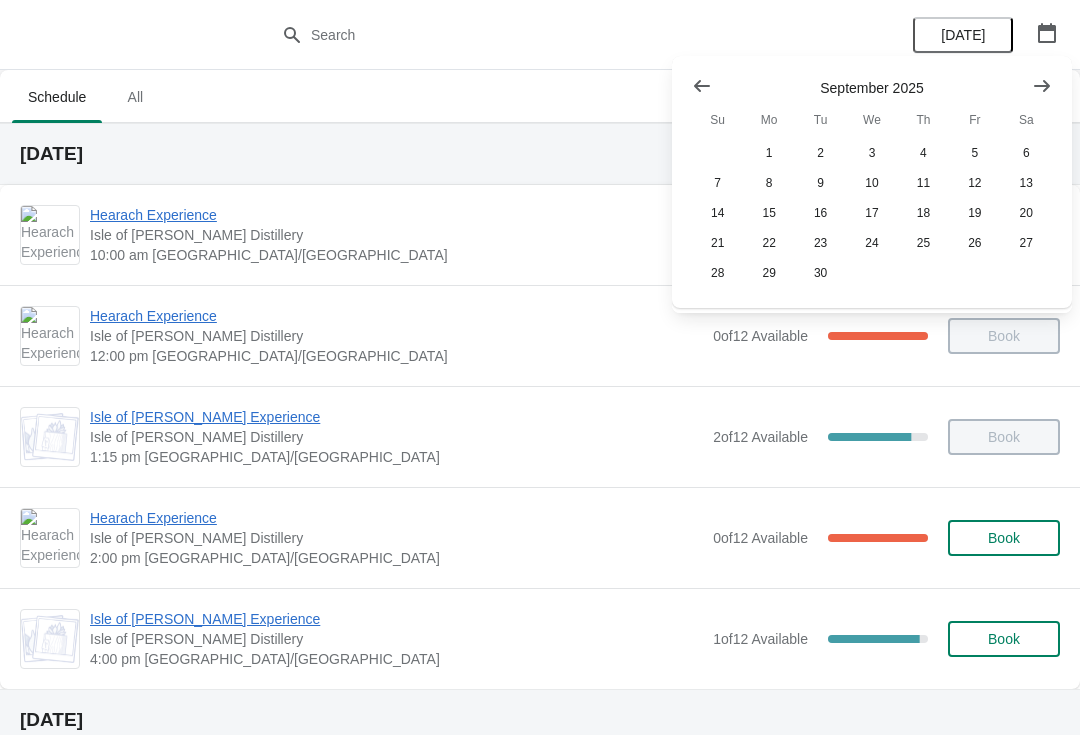 click 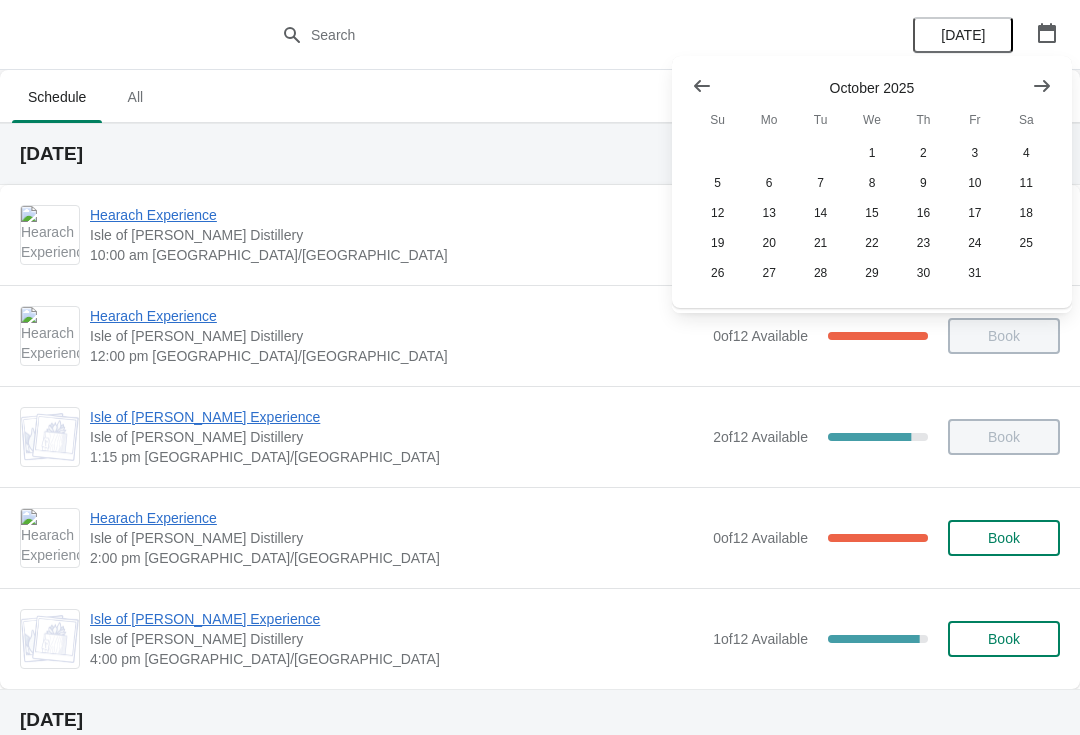 click 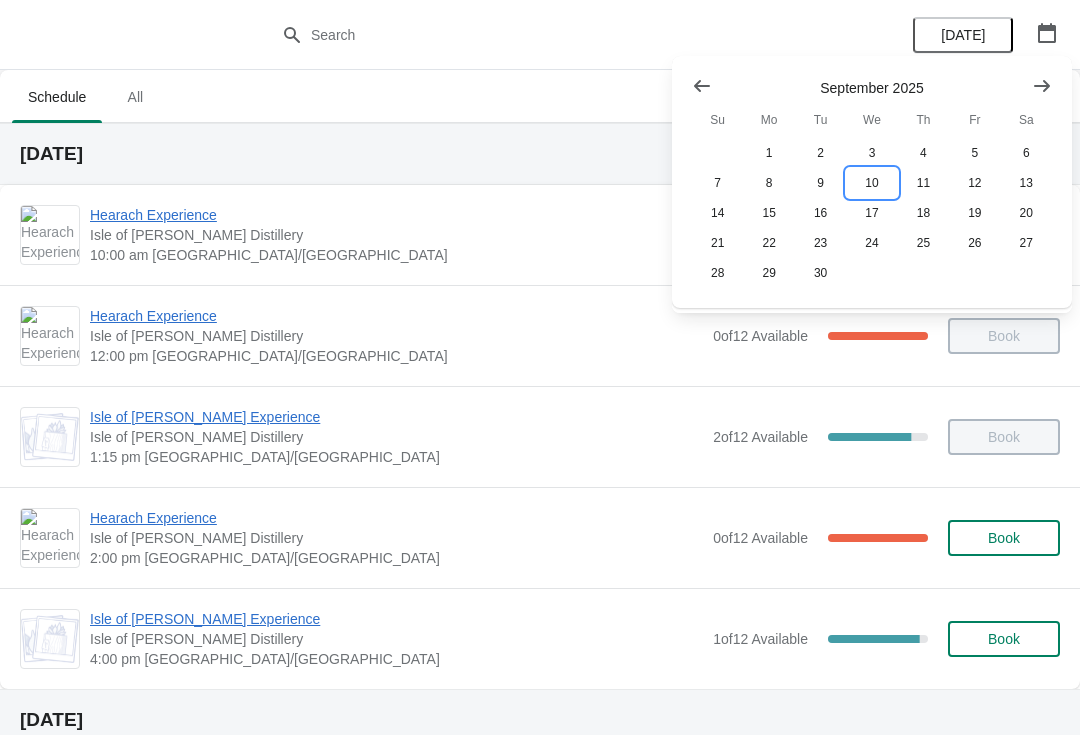 click on "10" at bounding box center [871, 183] 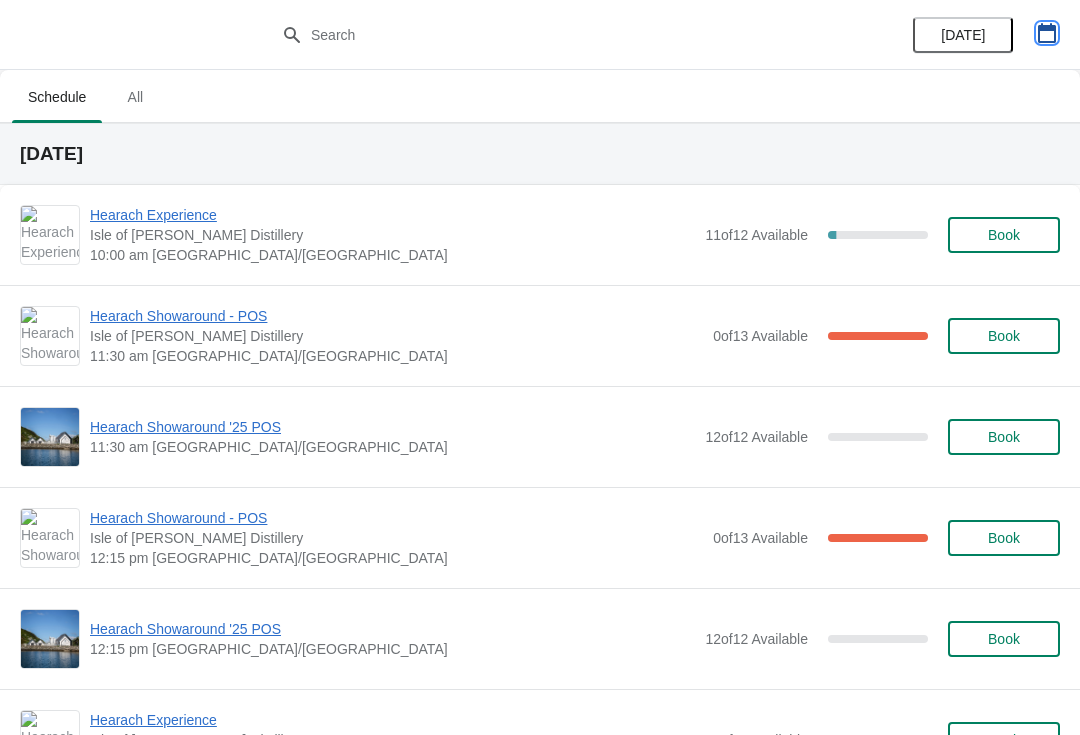 click 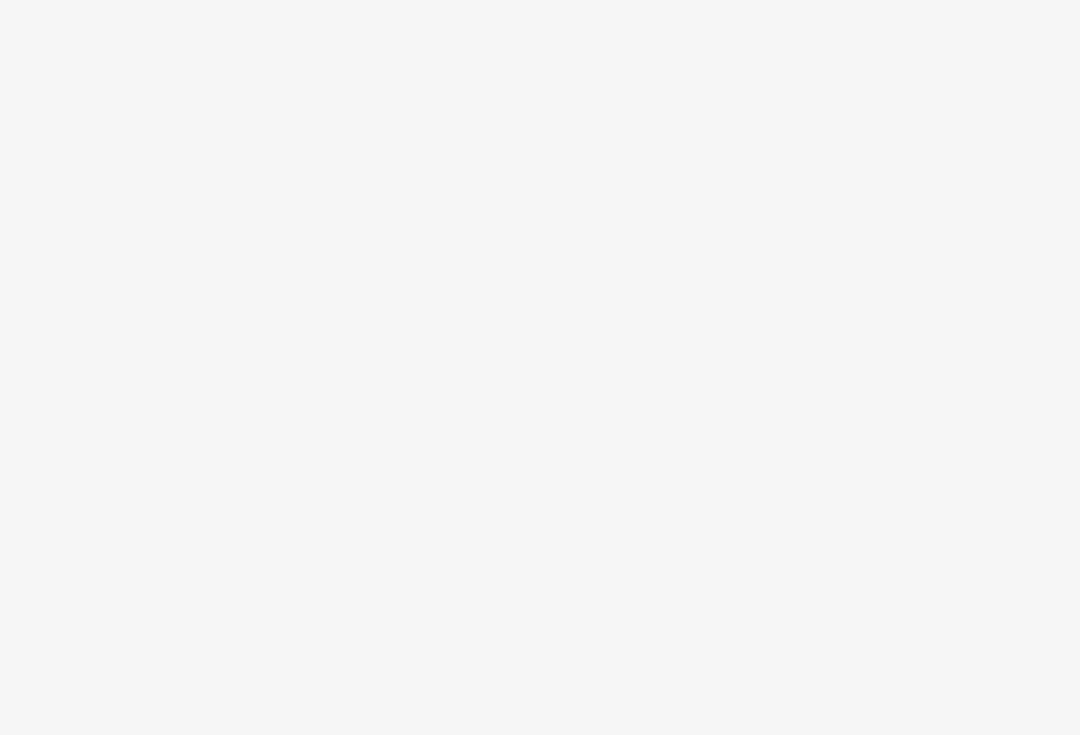 scroll, scrollTop: 0, scrollLeft: 0, axis: both 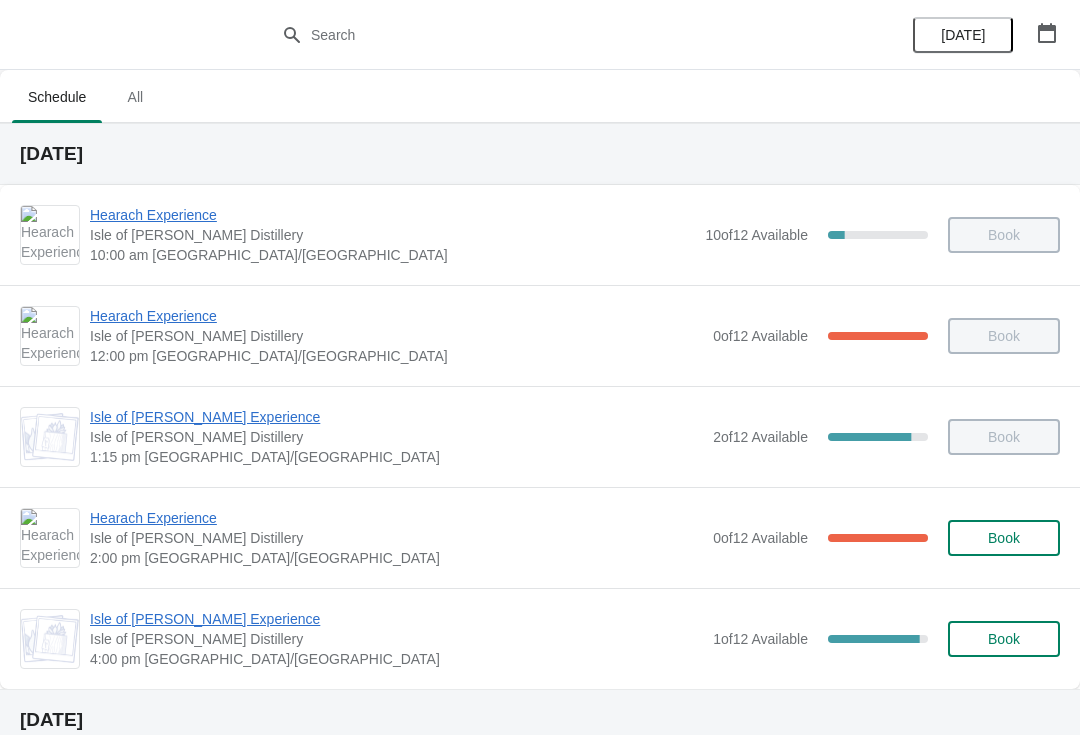 click on "[DATE]" at bounding box center [540, 720] 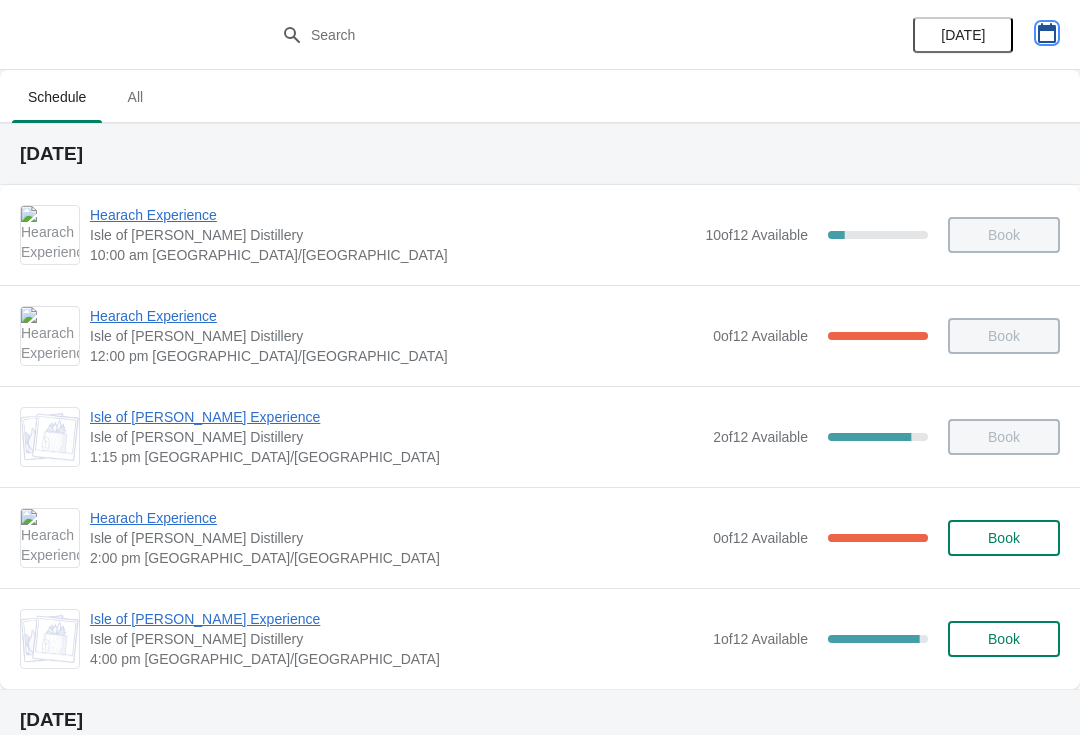 click at bounding box center [1047, 33] 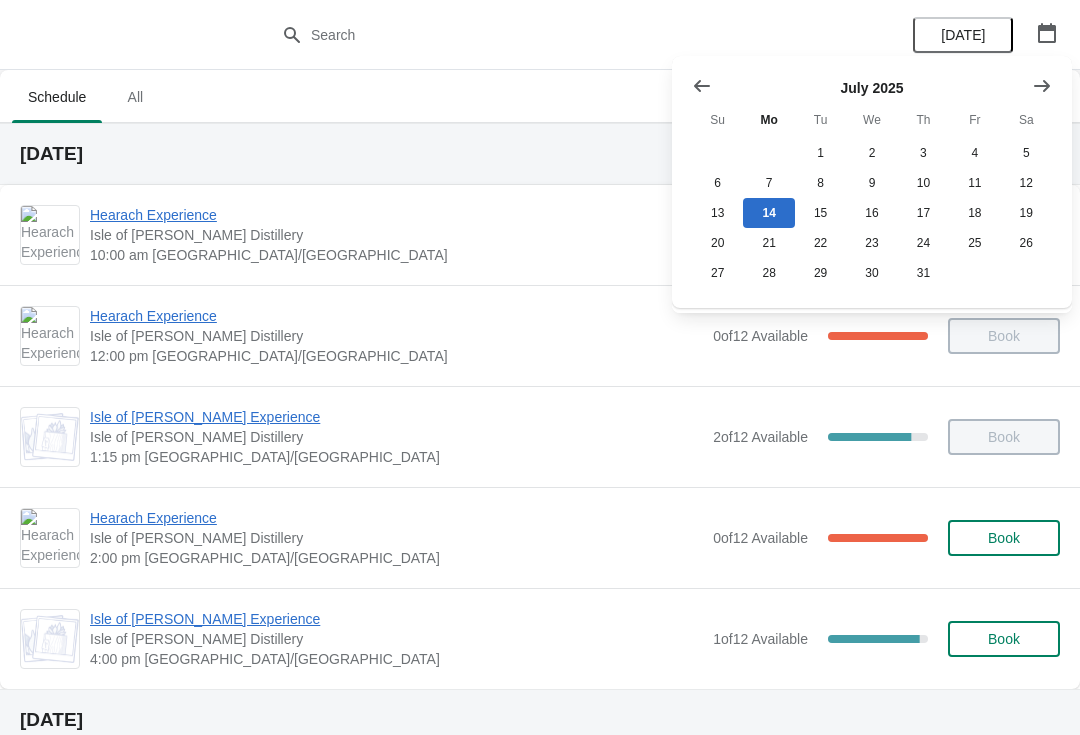 click 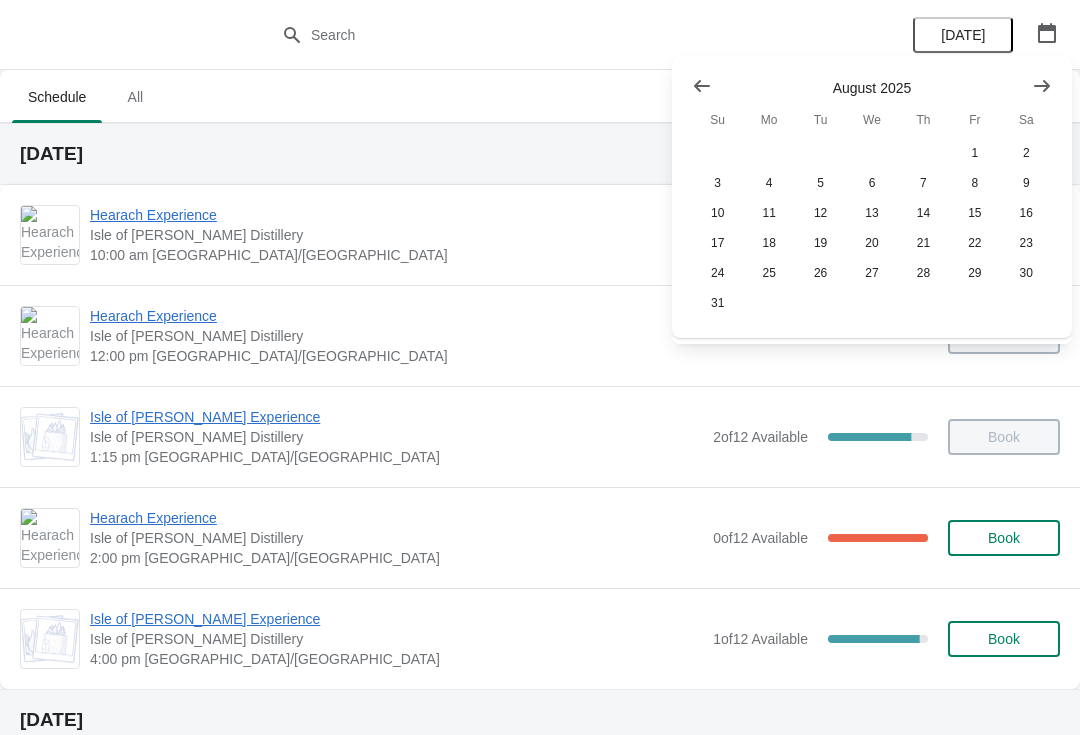 click 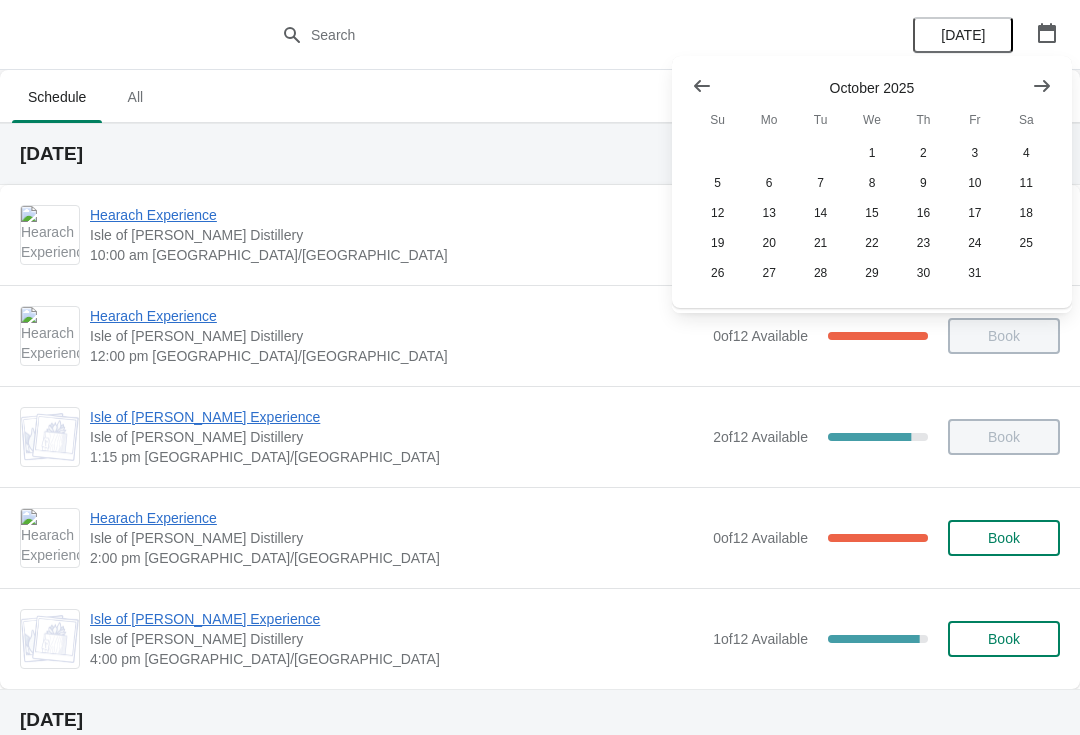 click 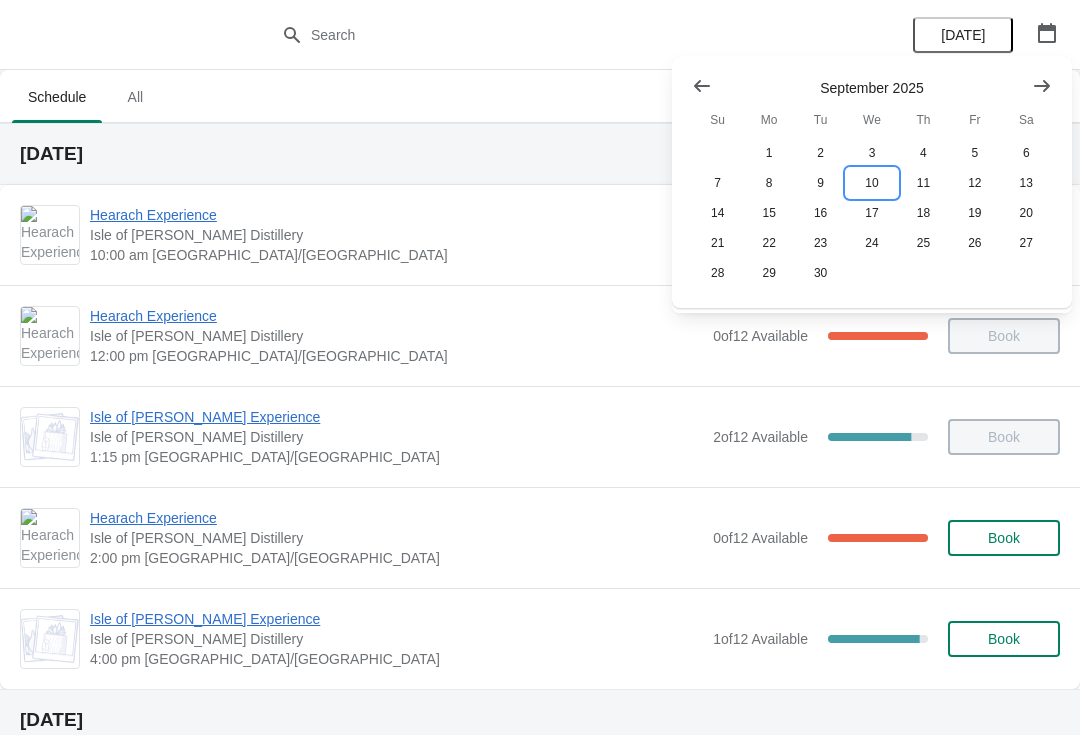 click on "10" at bounding box center [871, 183] 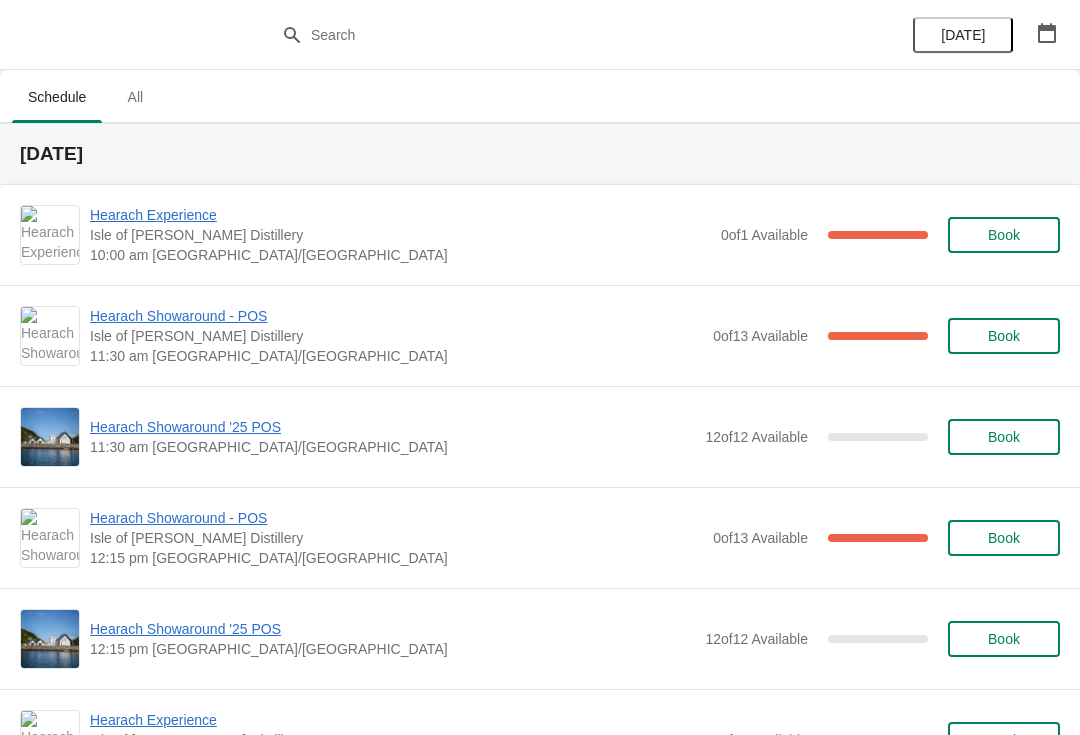 click on "Hearach Experience" at bounding box center [400, 215] 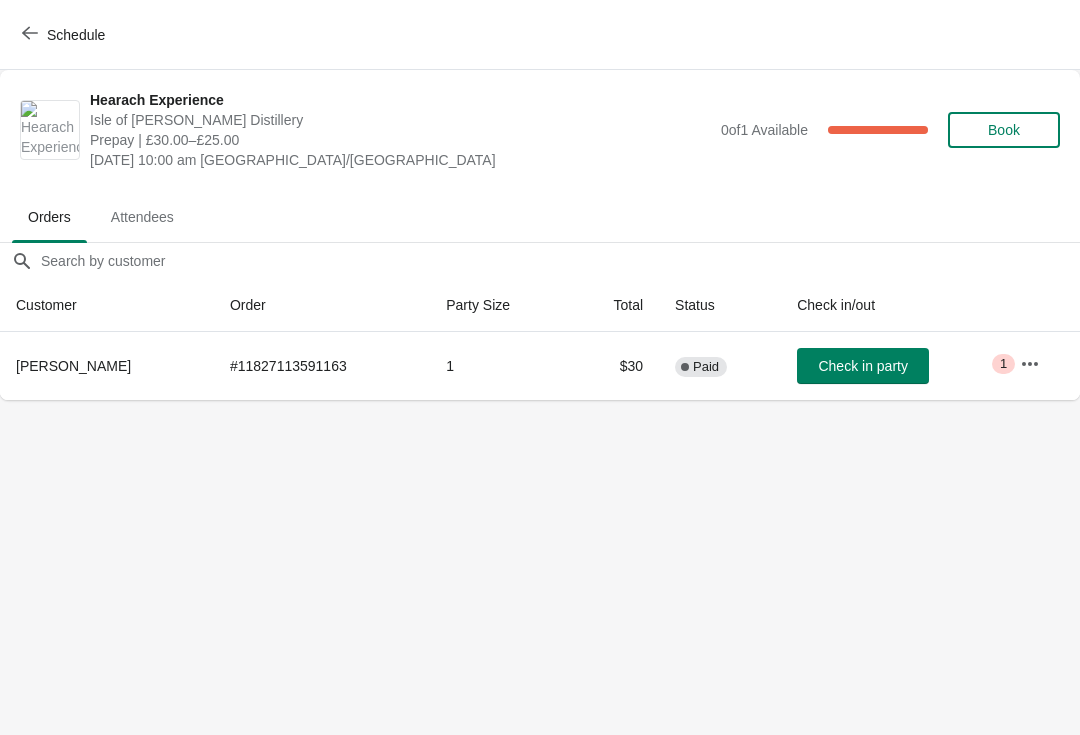 click on "Schedule" at bounding box center (65, 35) 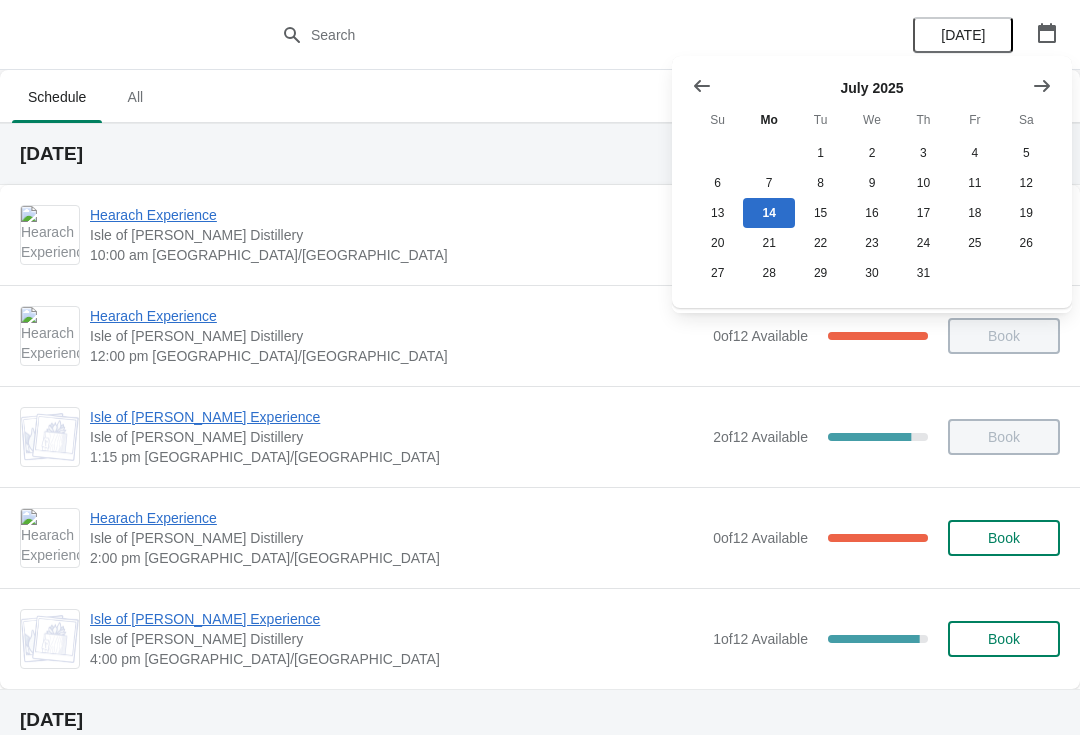 click 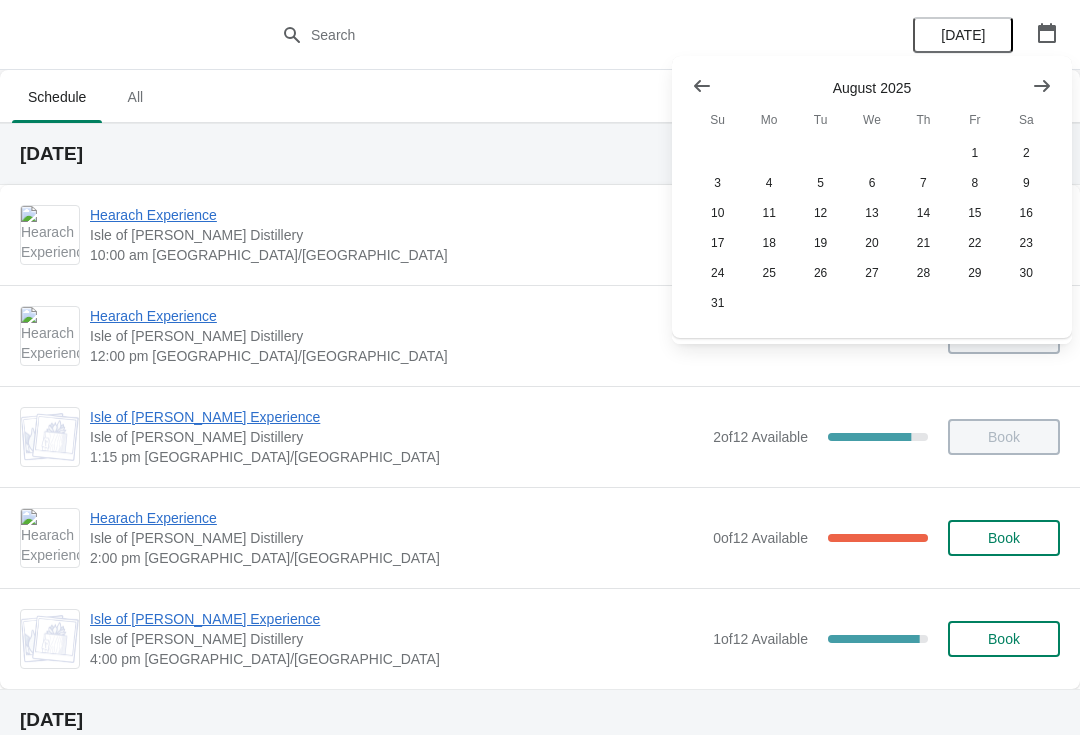 click 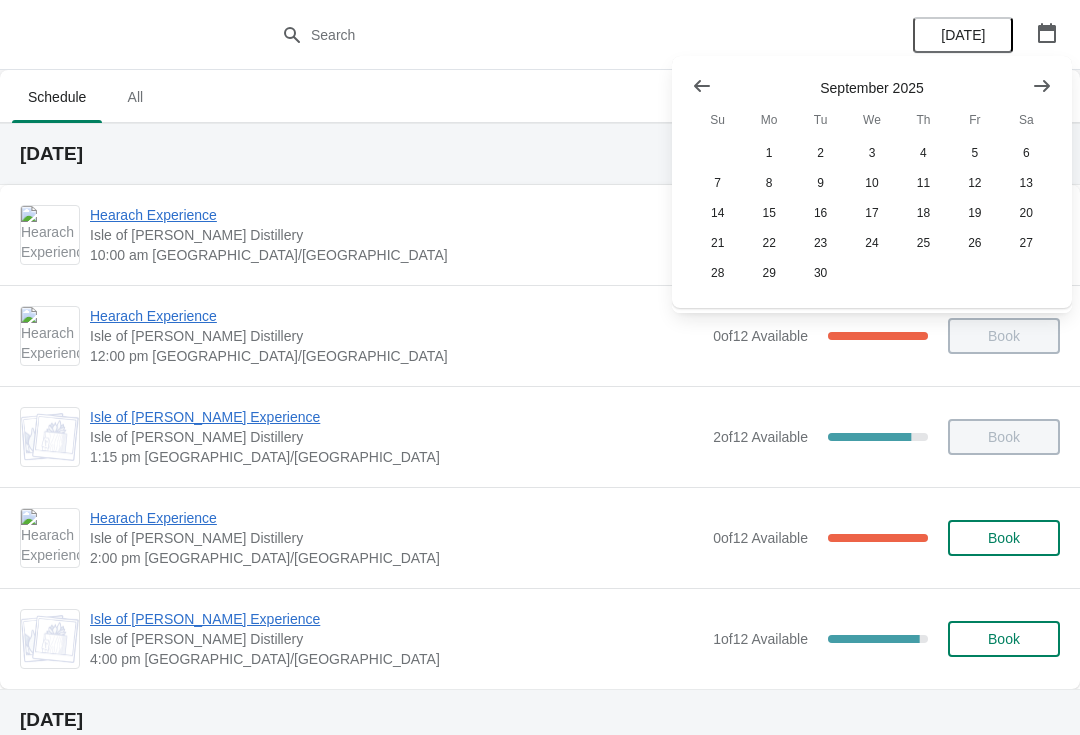 click 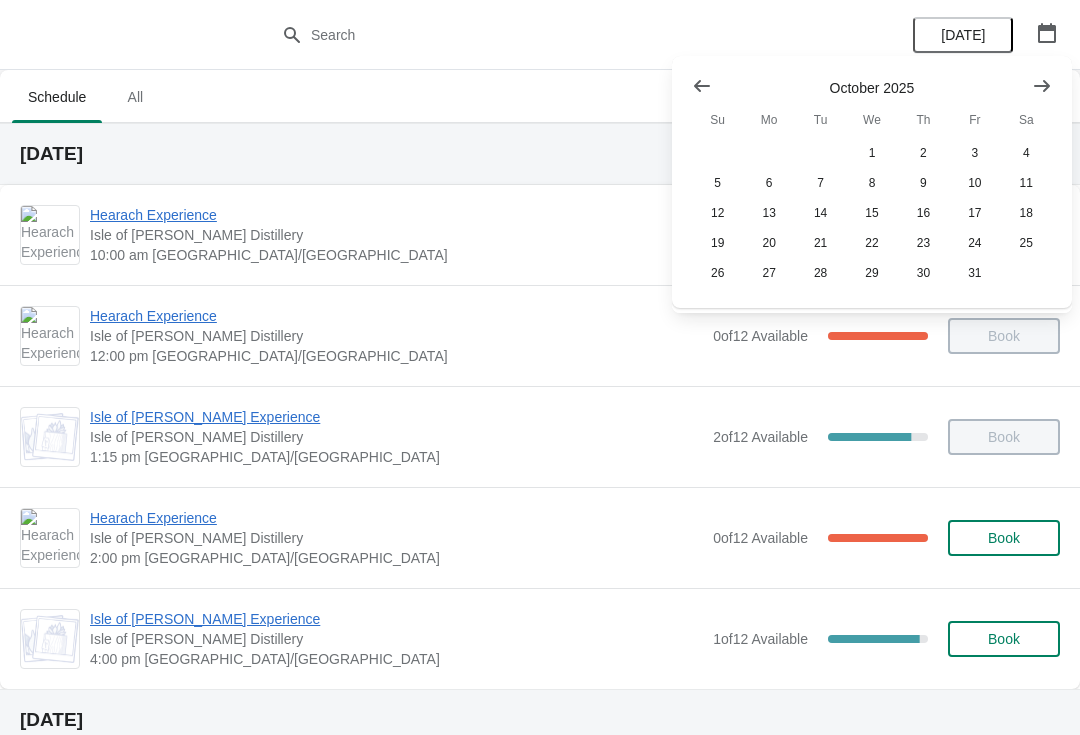 click 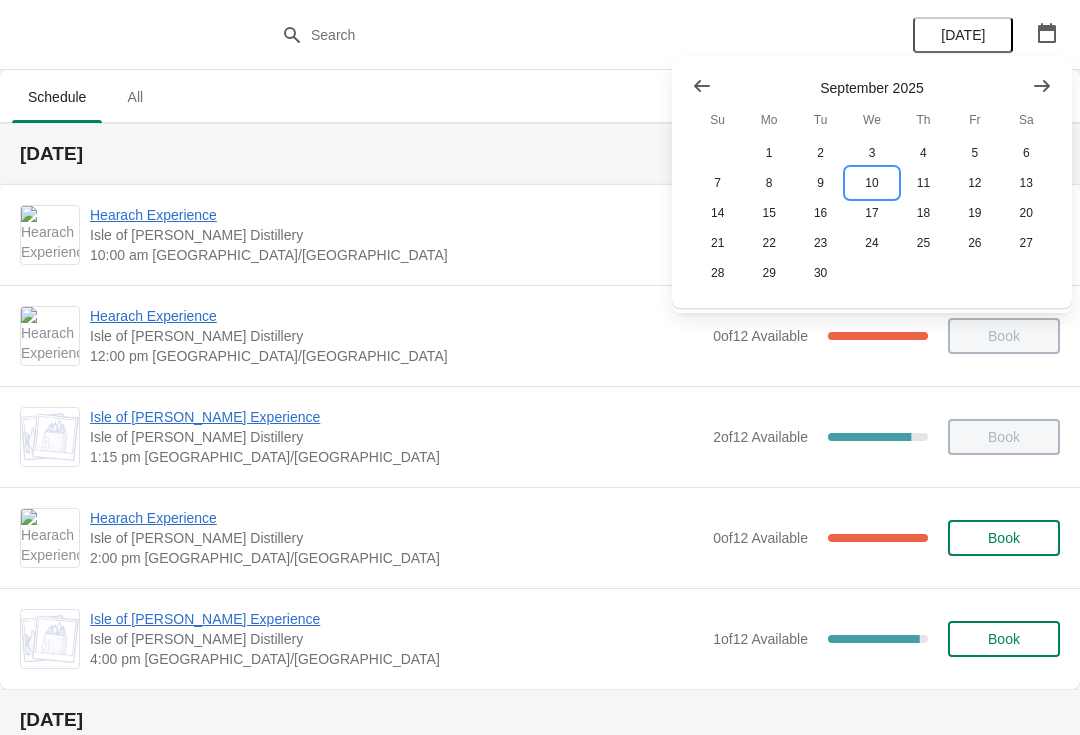 click on "10" at bounding box center (871, 183) 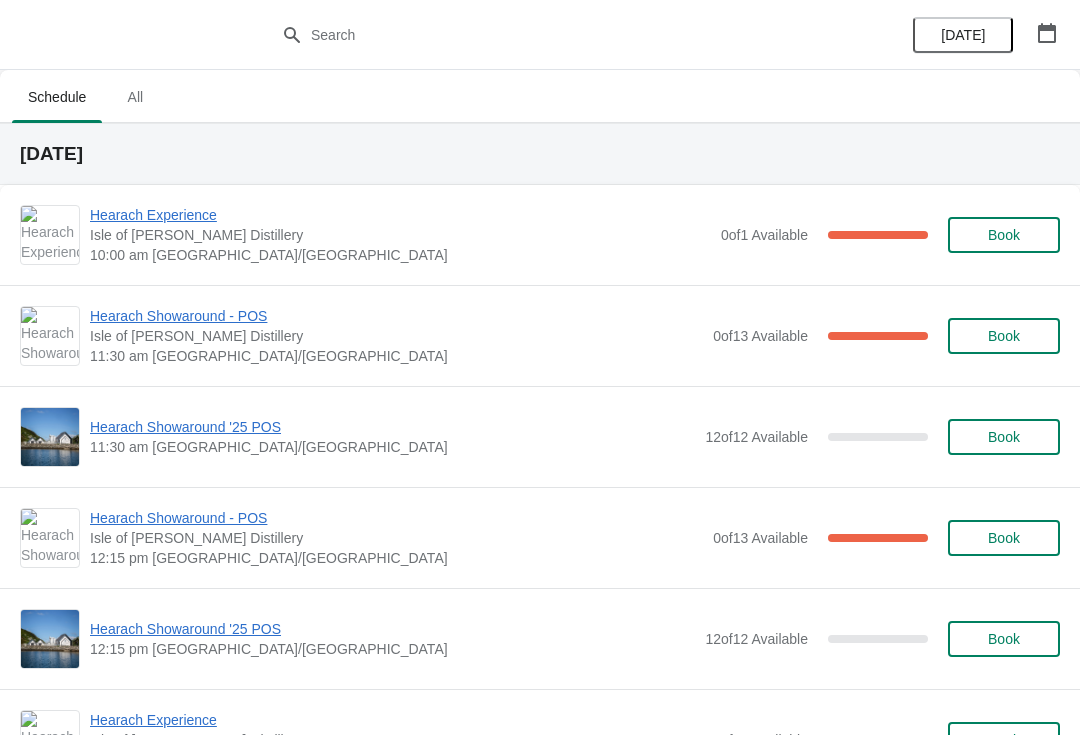 click on "Hearach Showaround - POS" at bounding box center [396, 316] 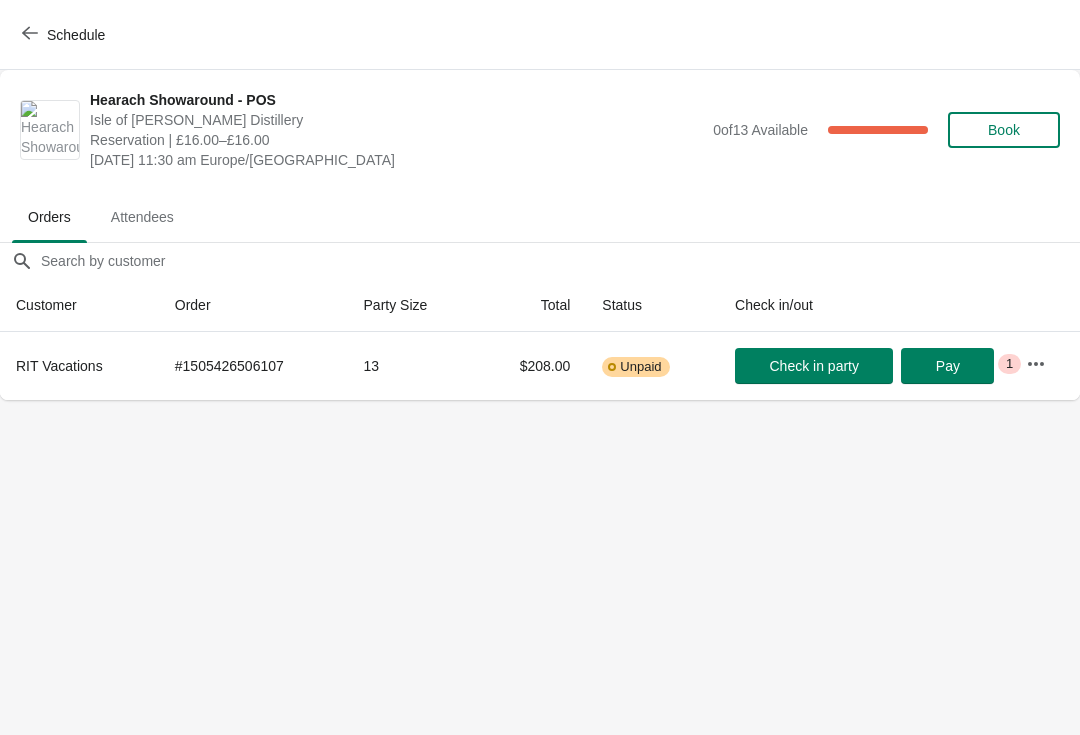 click at bounding box center (30, 34) 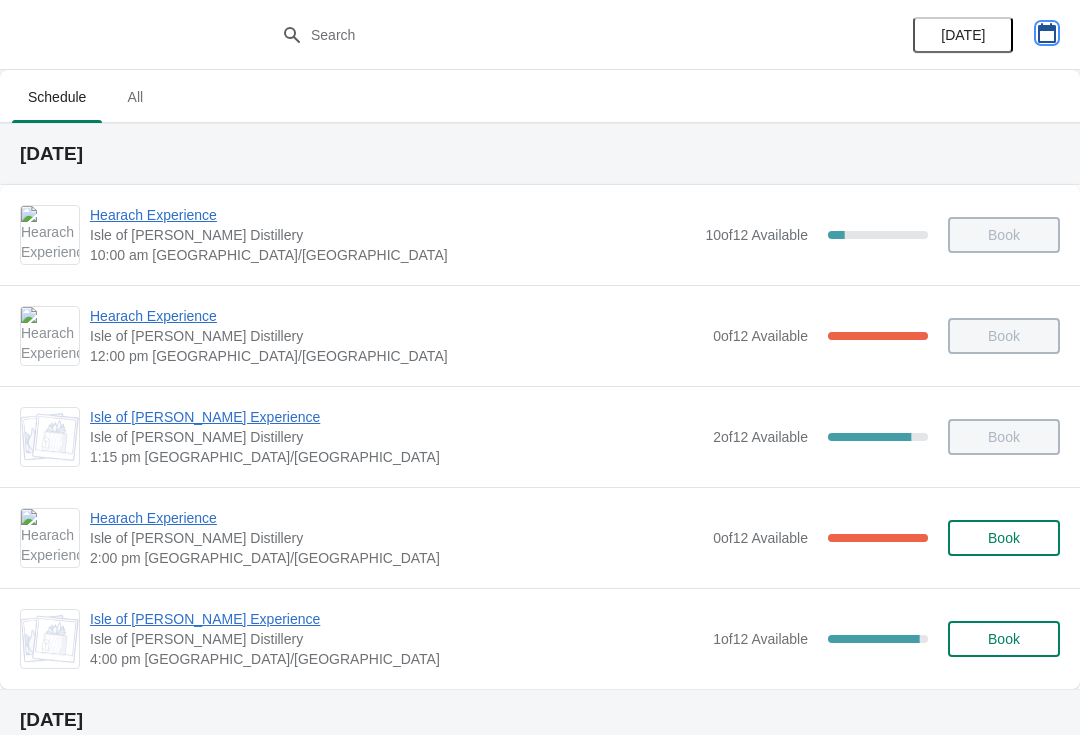 click 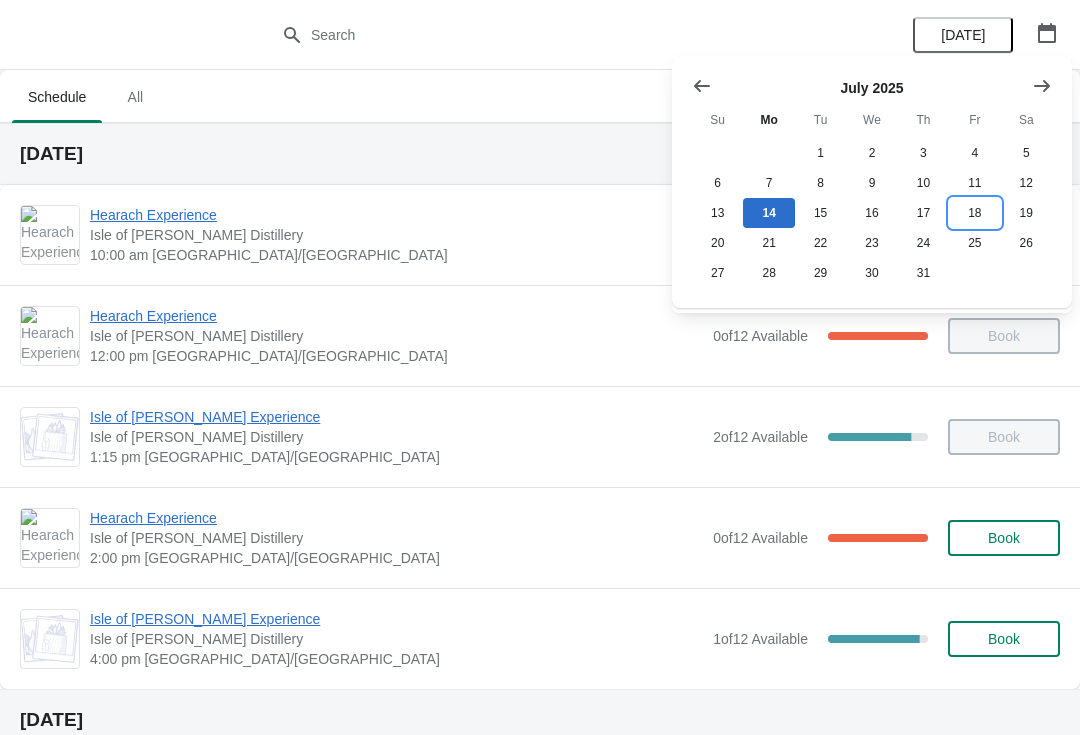 click on "18" at bounding box center [974, 213] 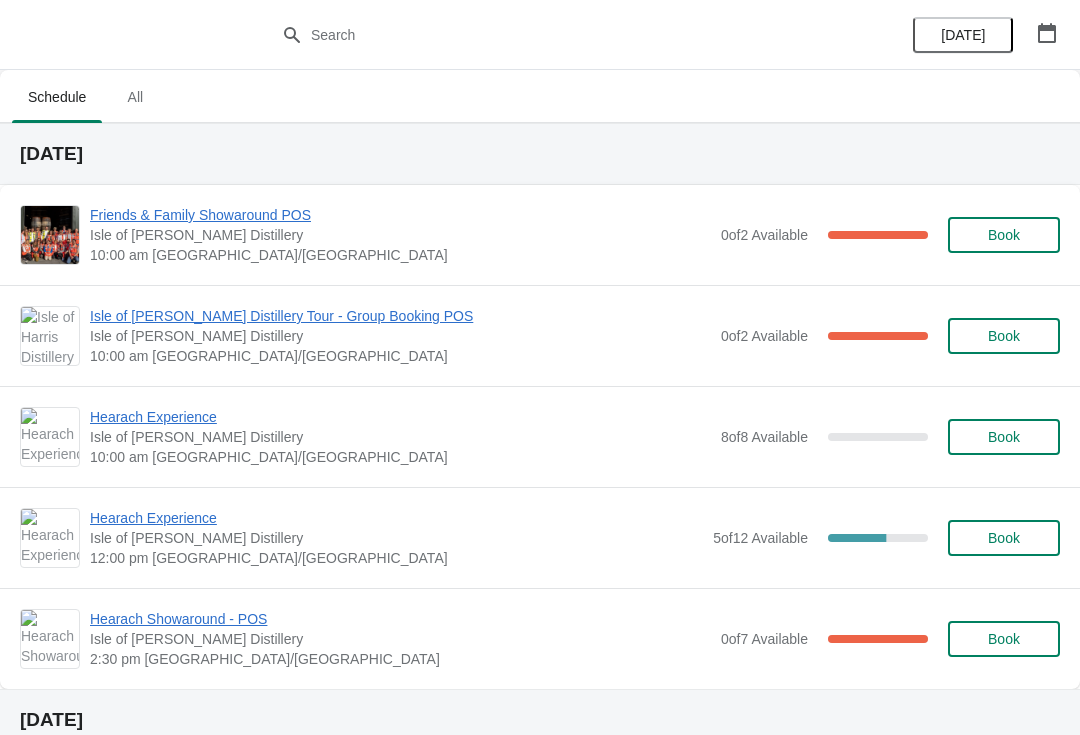 scroll, scrollTop: 0, scrollLeft: 0, axis: both 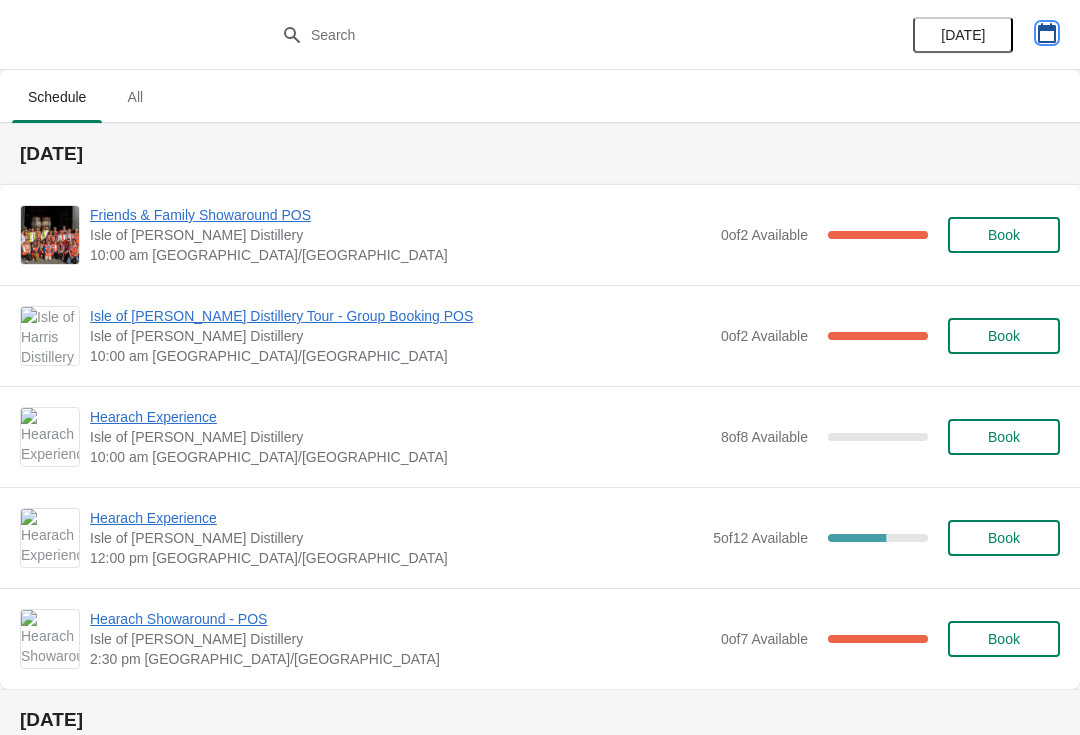 click 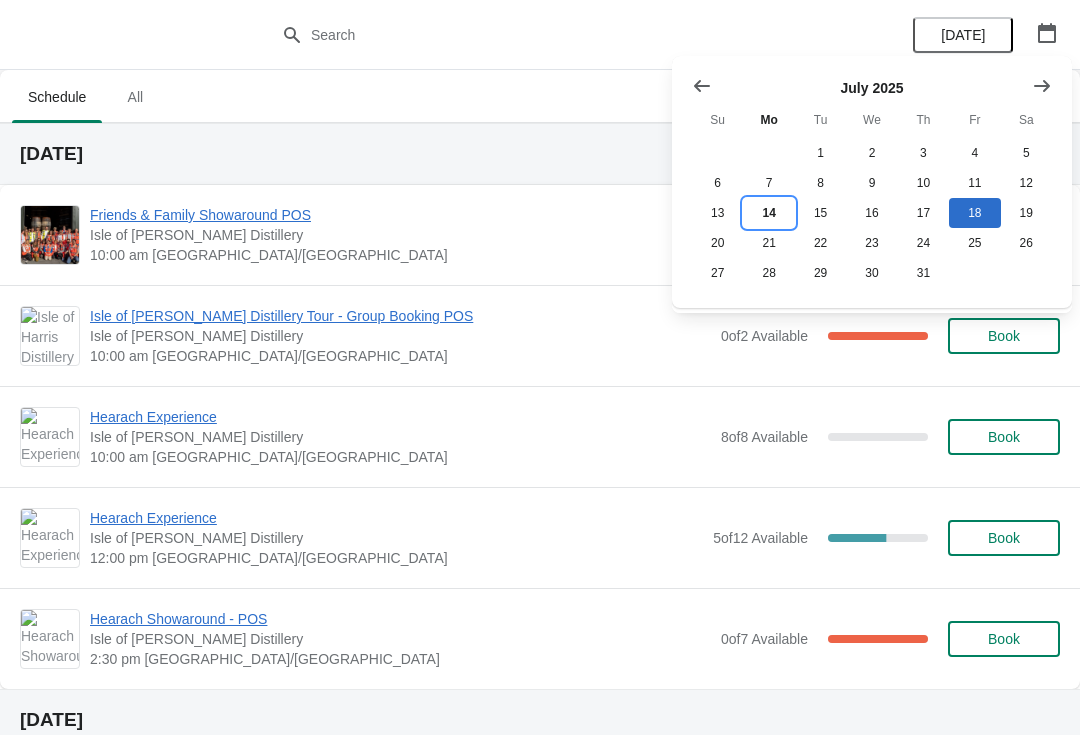 click on "14" at bounding box center [768, 213] 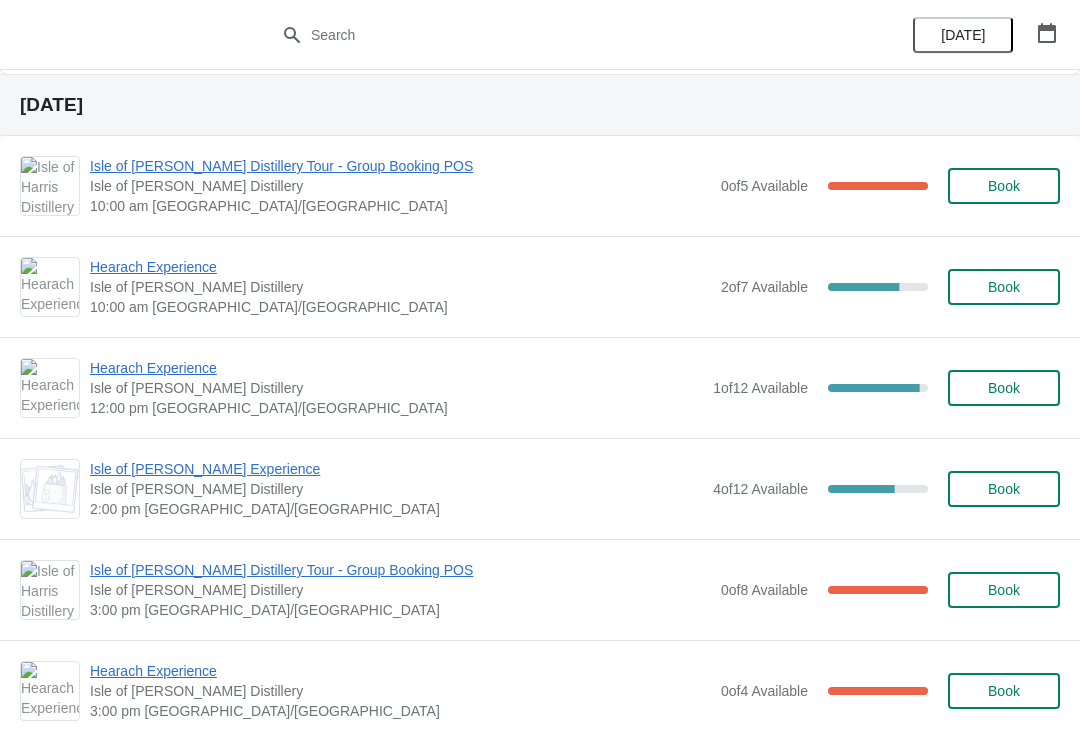 scroll, scrollTop: 614, scrollLeft: 0, axis: vertical 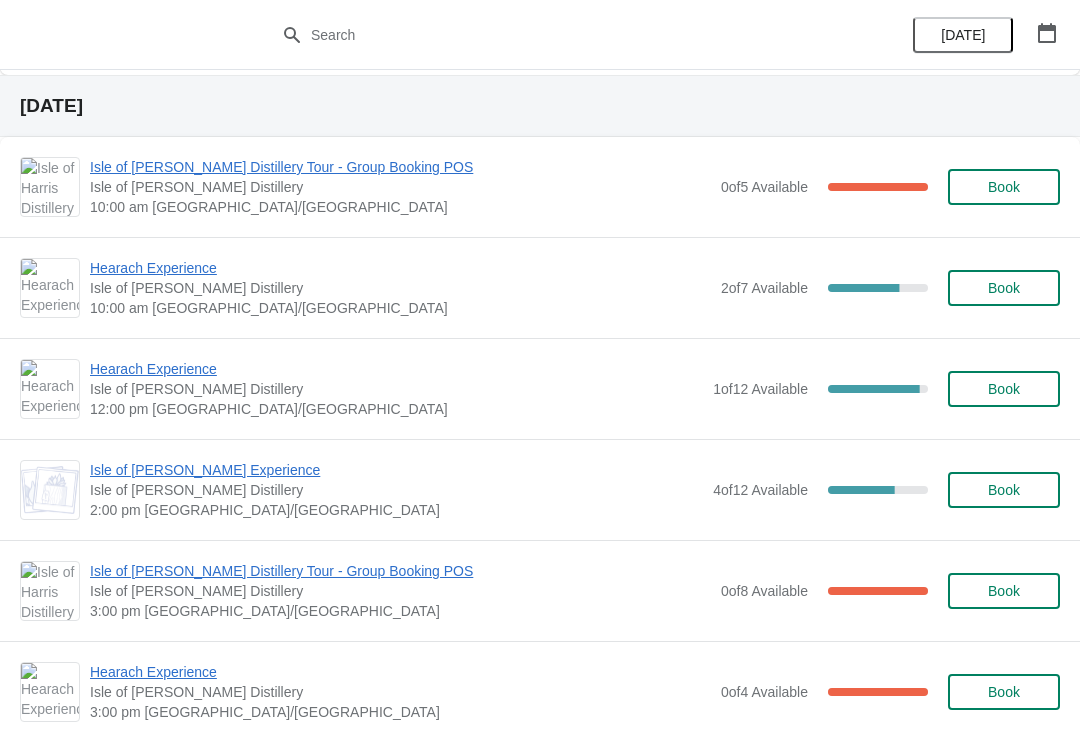 click on "Hearach Experience" at bounding box center [400, 268] 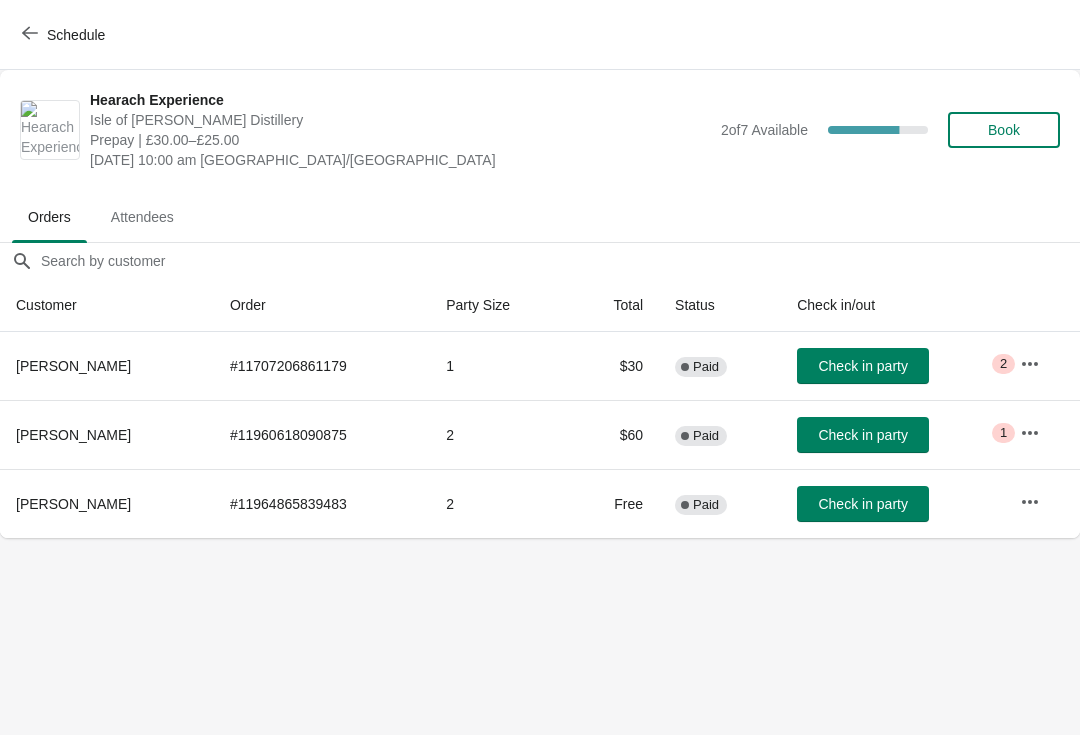 click on "2" at bounding box center [1003, 364] 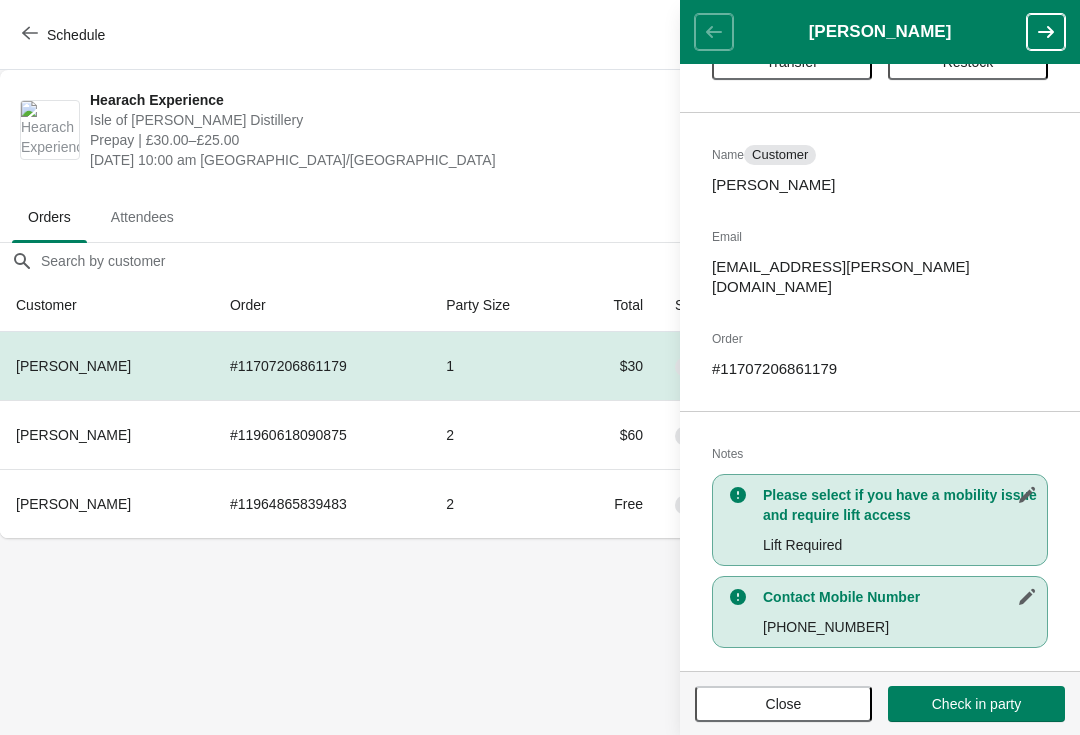 scroll, scrollTop: 81, scrollLeft: 0, axis: vertical 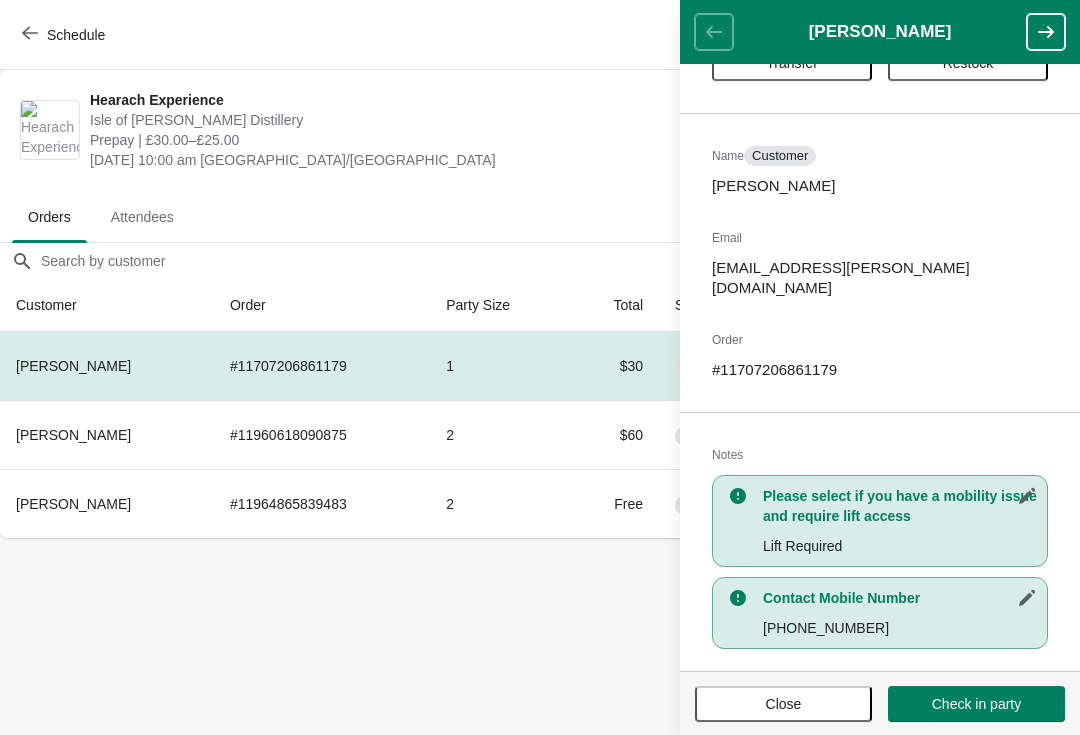 click on "Hearach Experience" at bounding box center (400, 100) 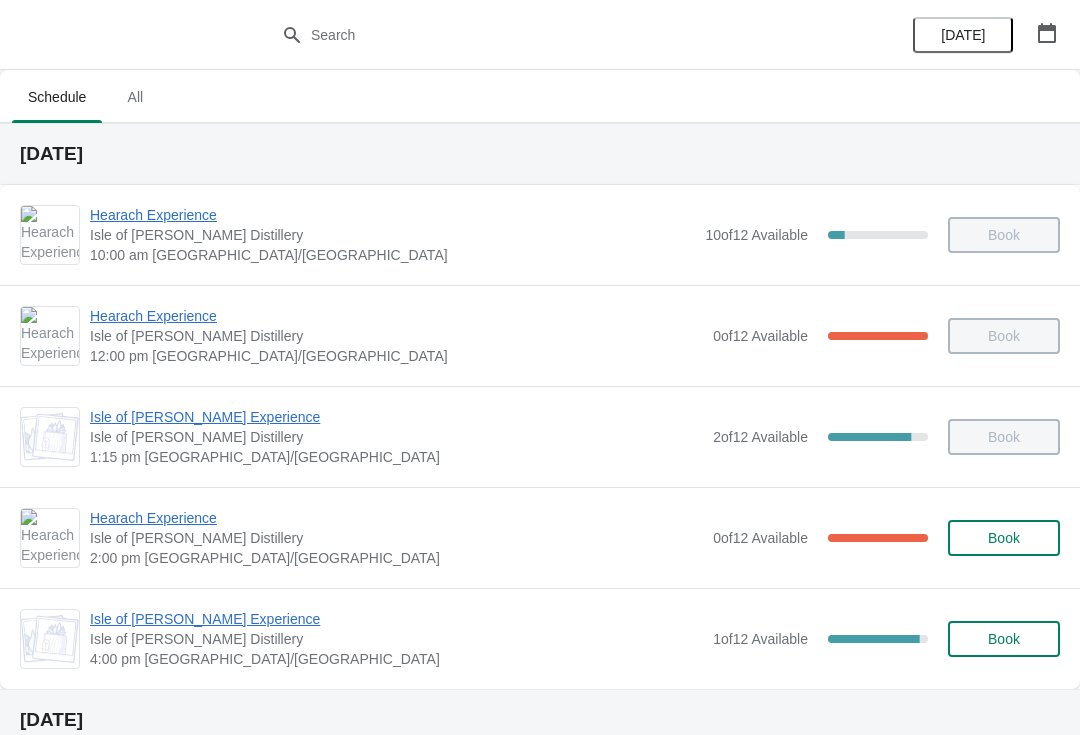 click at bounding box center [1047, 33] 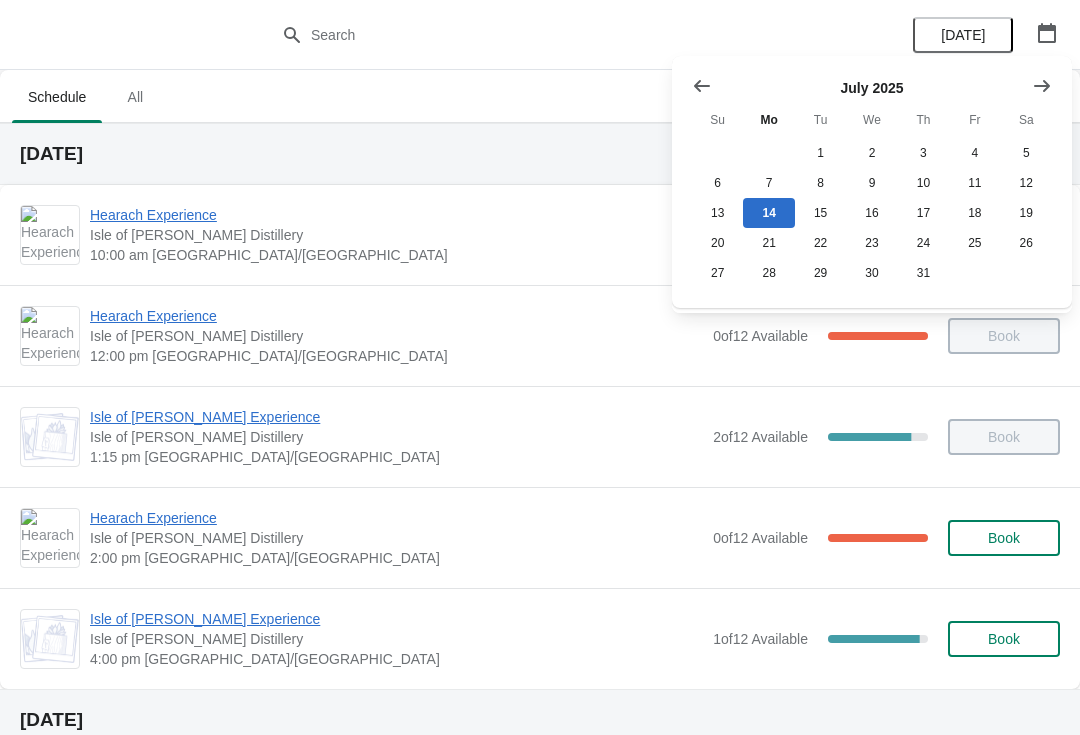 click 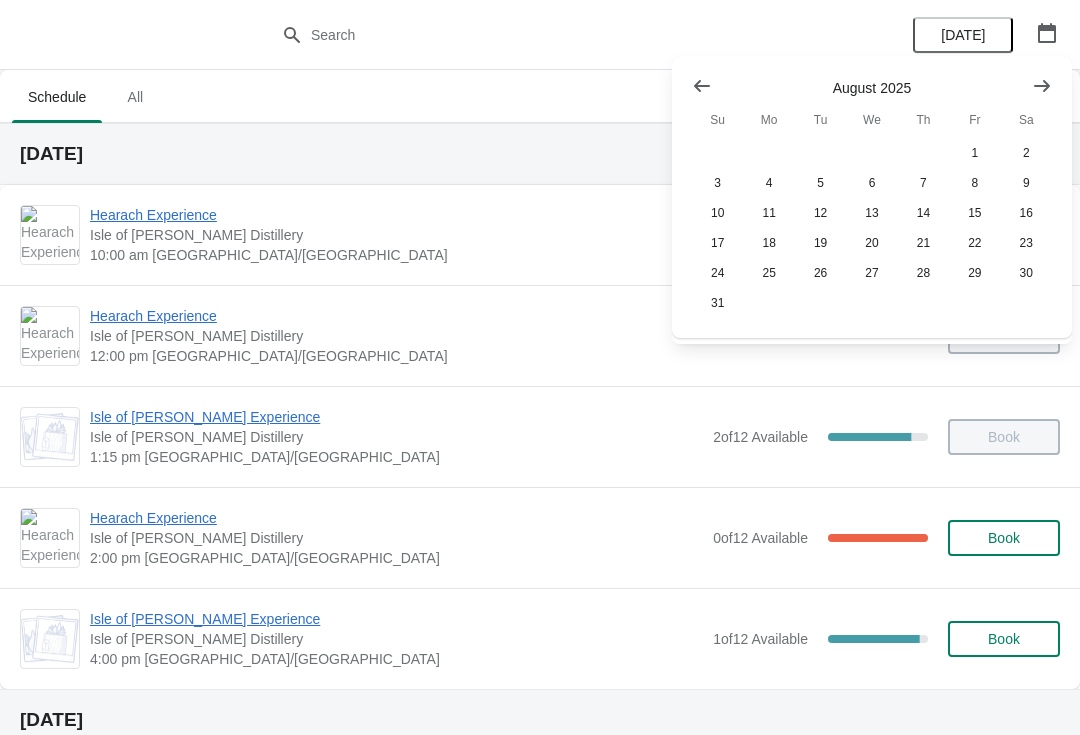 click 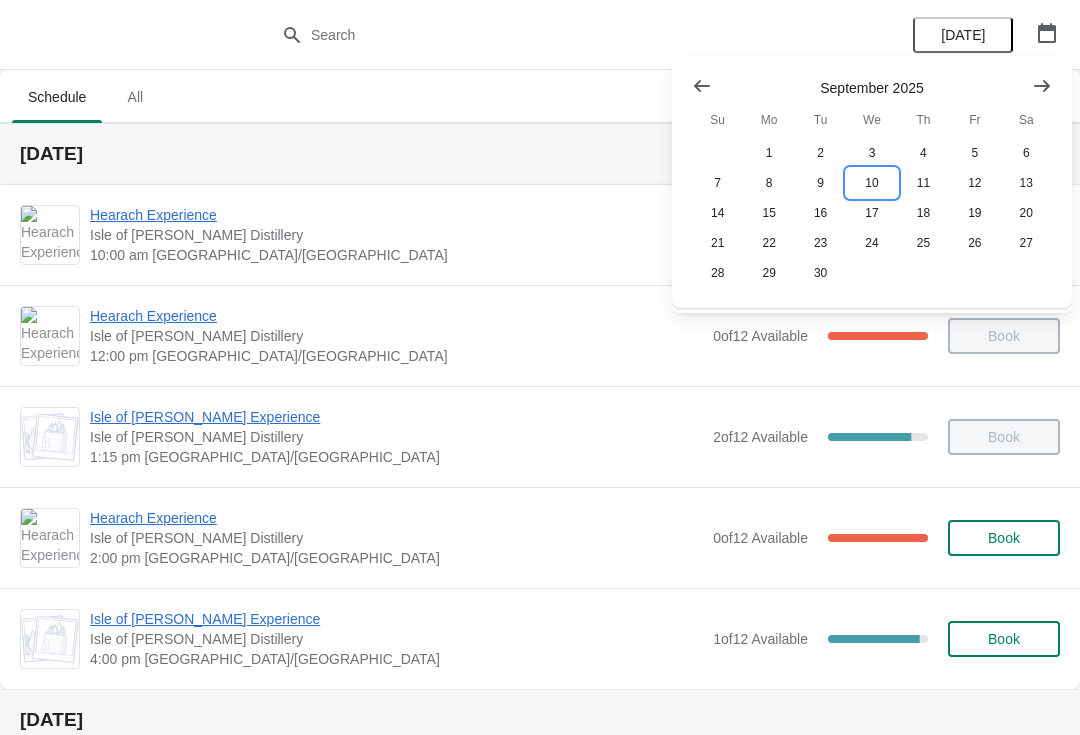 click on "10" at bounding box center (871, 183) 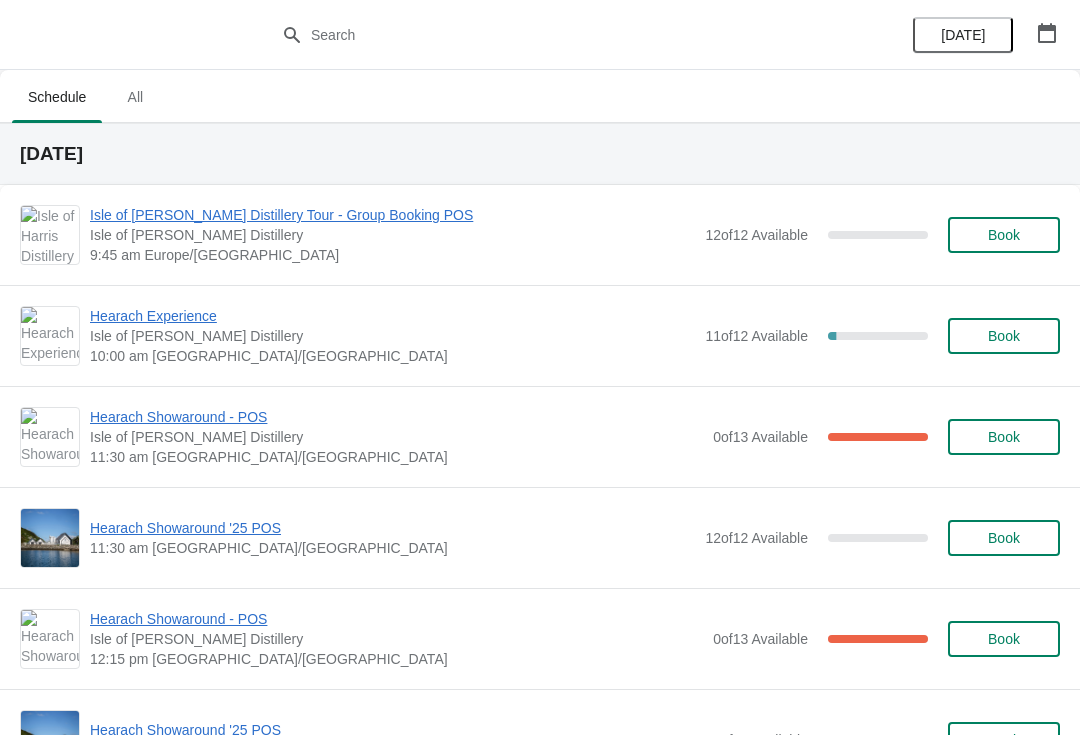 click on "Book" at bounding box center [1004, 235] 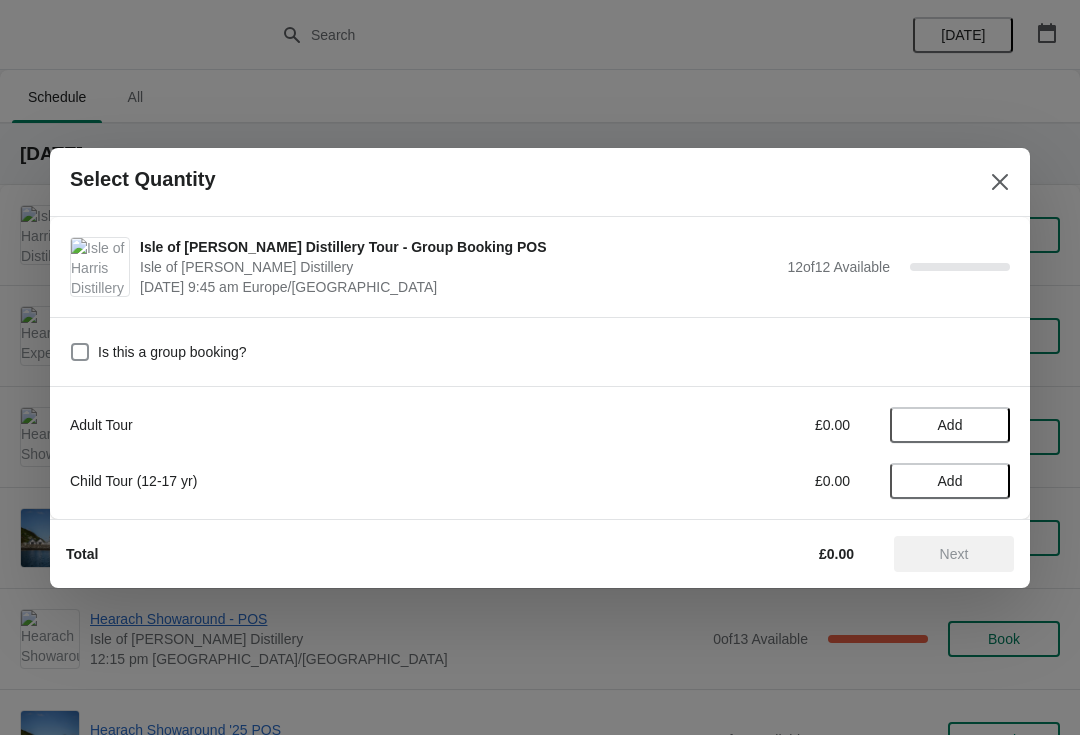 click on "Add" at bounding box center [950, 425] 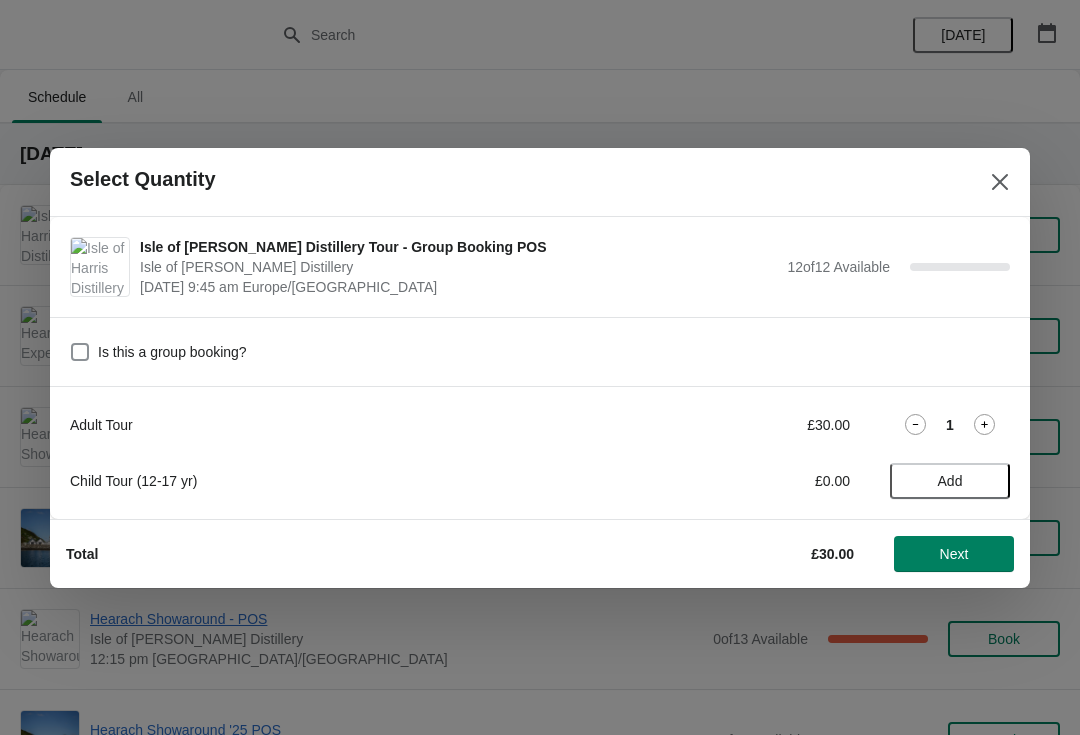 click 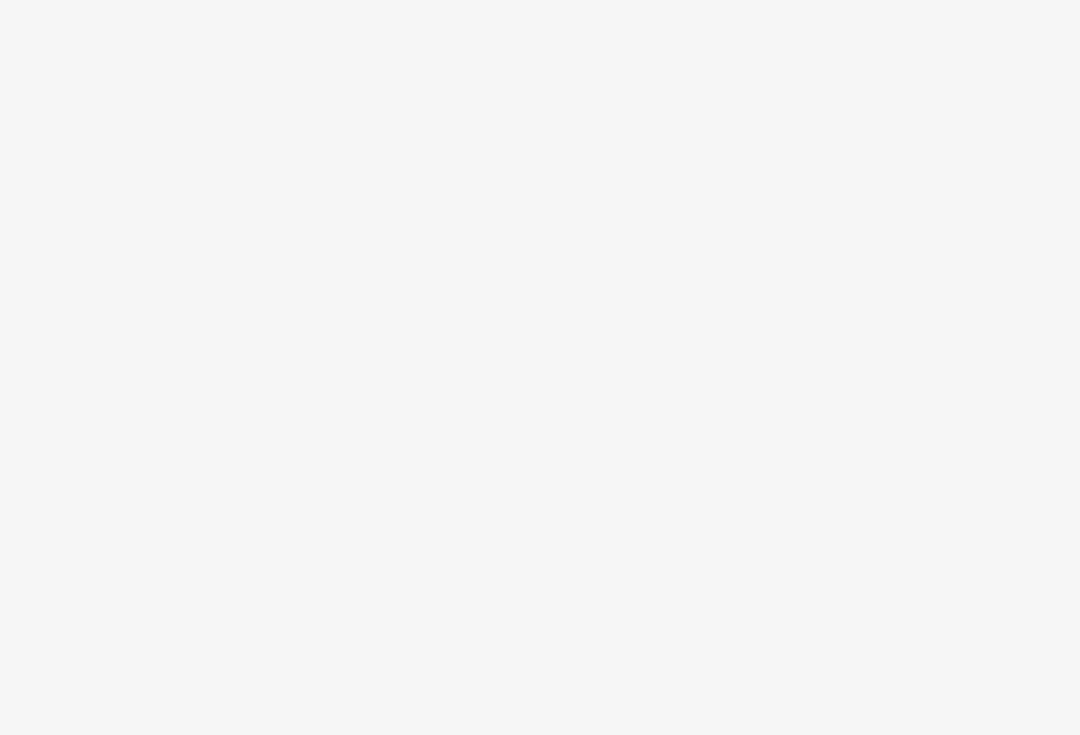scroll, scrollTop: 0, scrollLeft: 0, axis: both 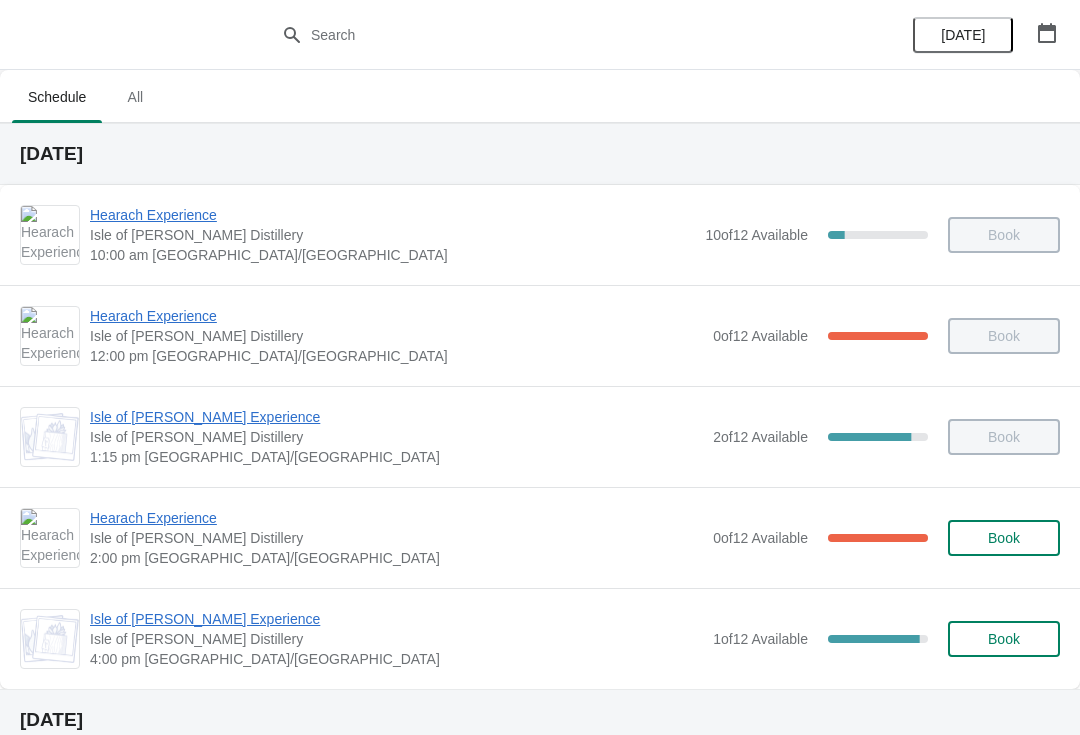 click on "Isle of [PERSON_NAME] Experience" at bounding box center [396, 417] 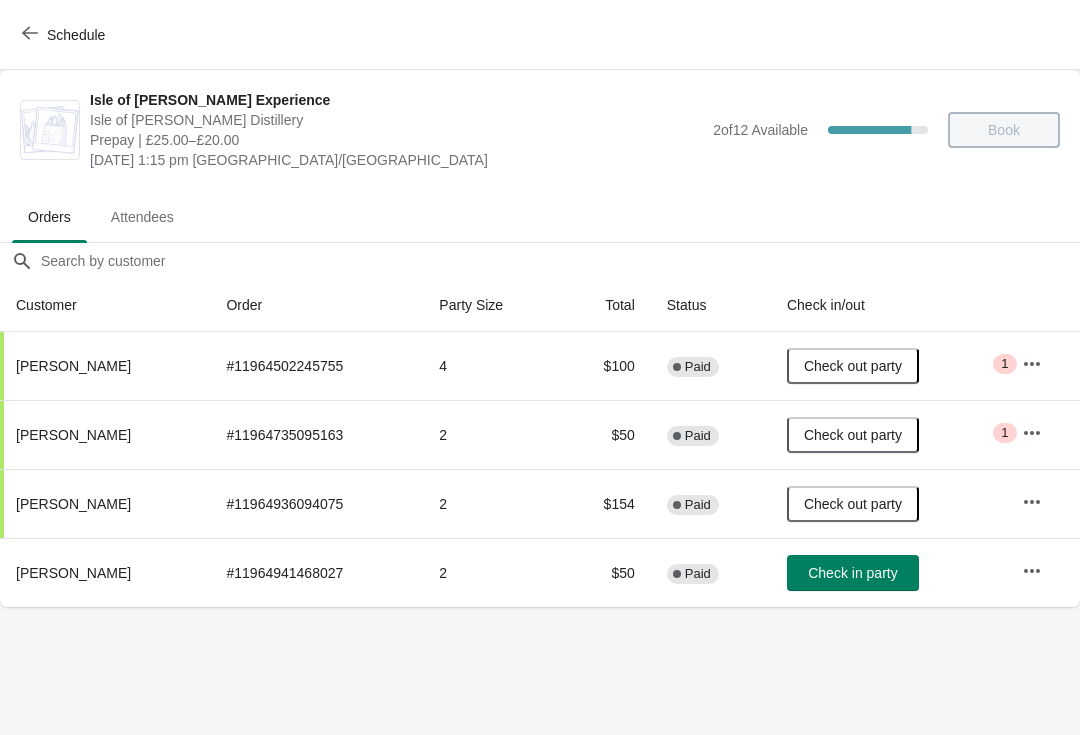 click 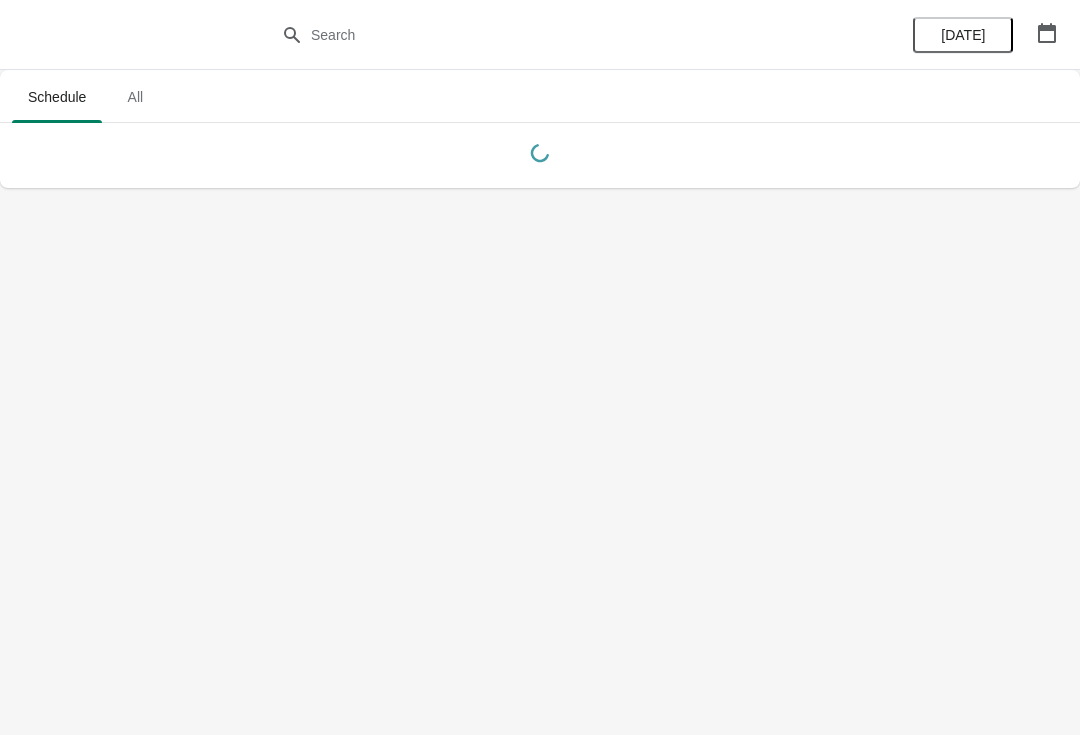 click 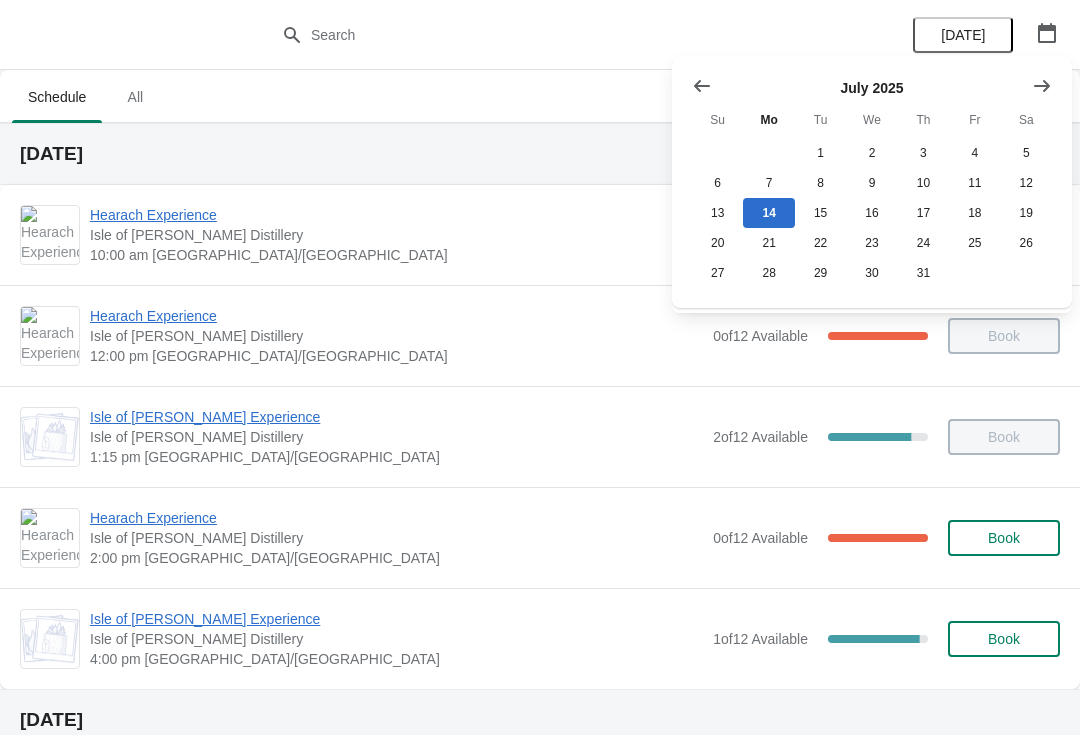 click 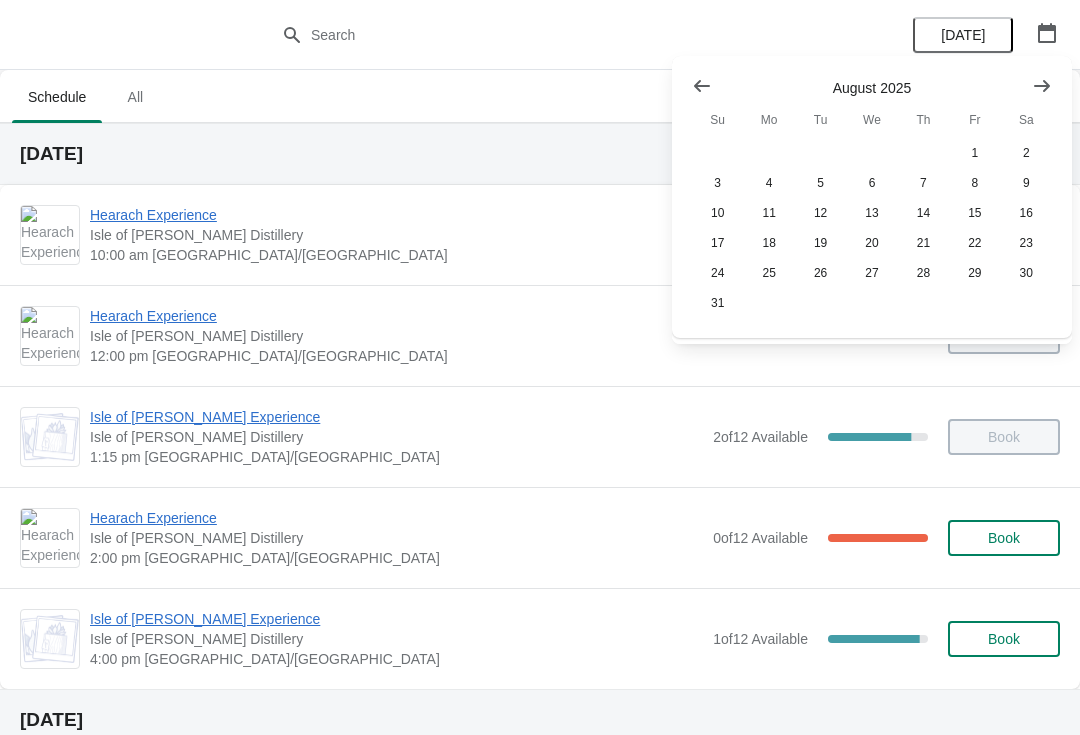 click 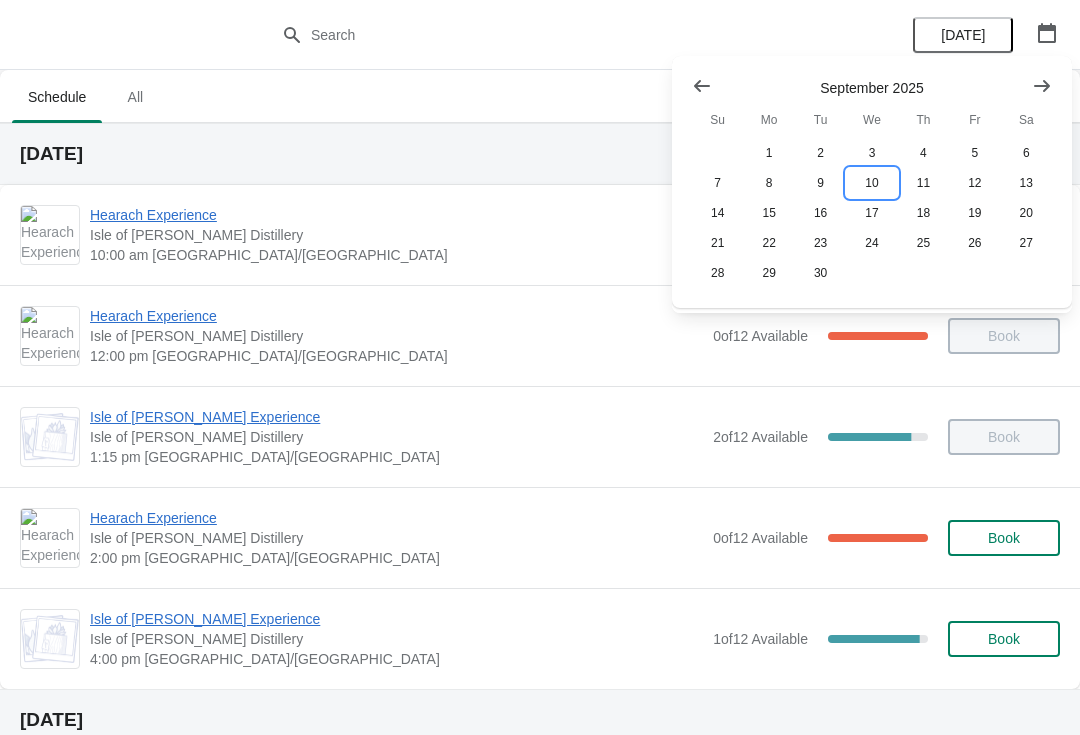 click on "10" at bounding box center [871, 183] 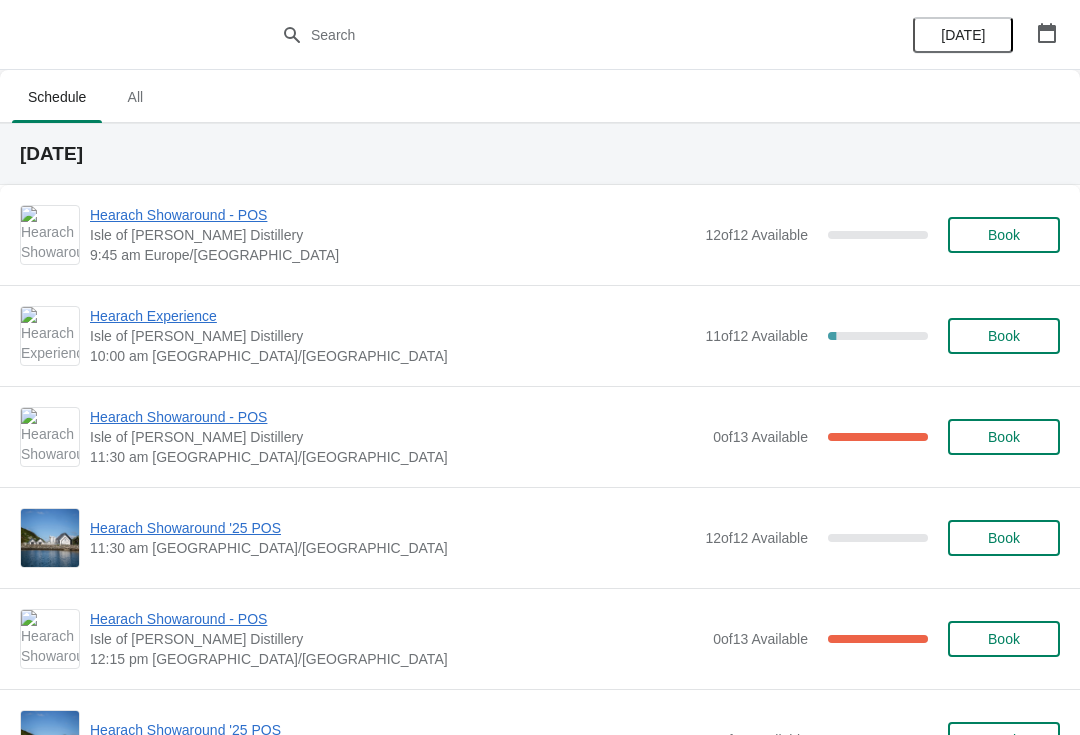 click on "Book" at bounding box center [1004, 235] 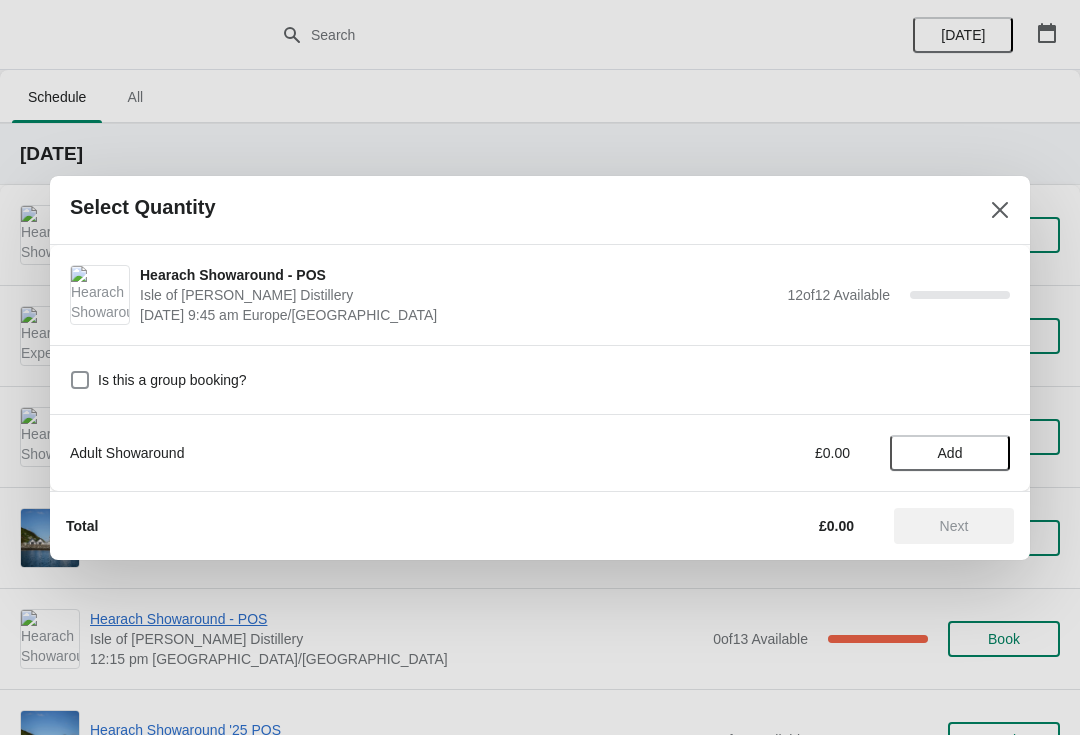 click on "Add" at bounding box center (950, 453) 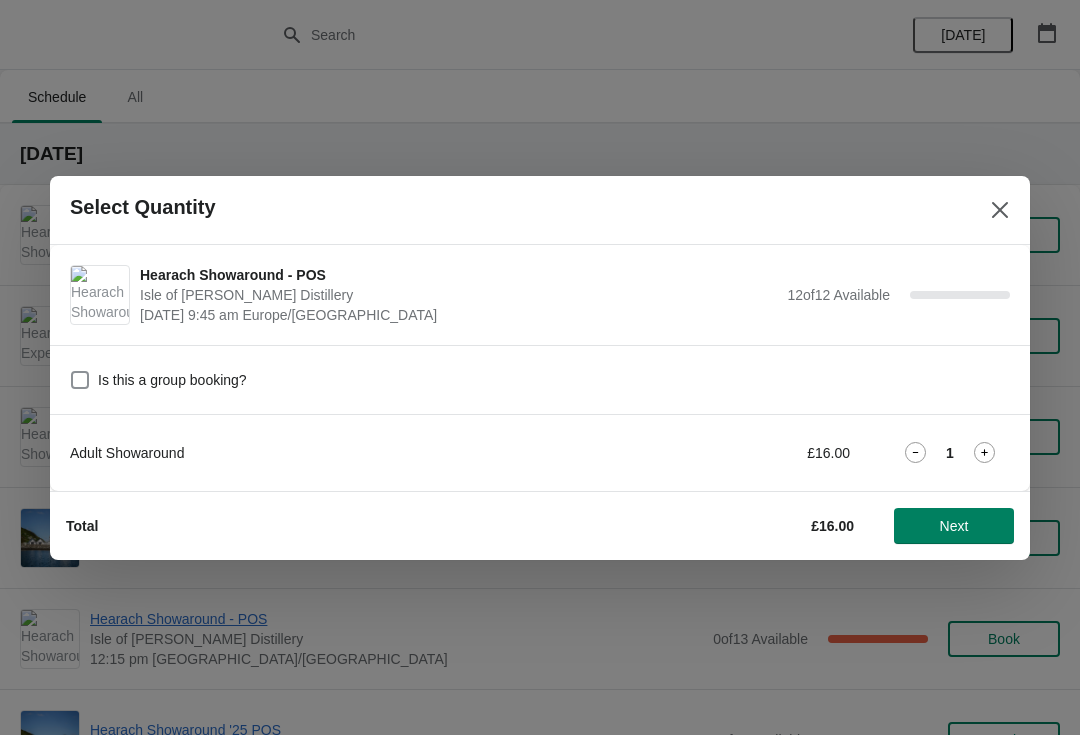 click on "1" at bounding box center [950, 452] 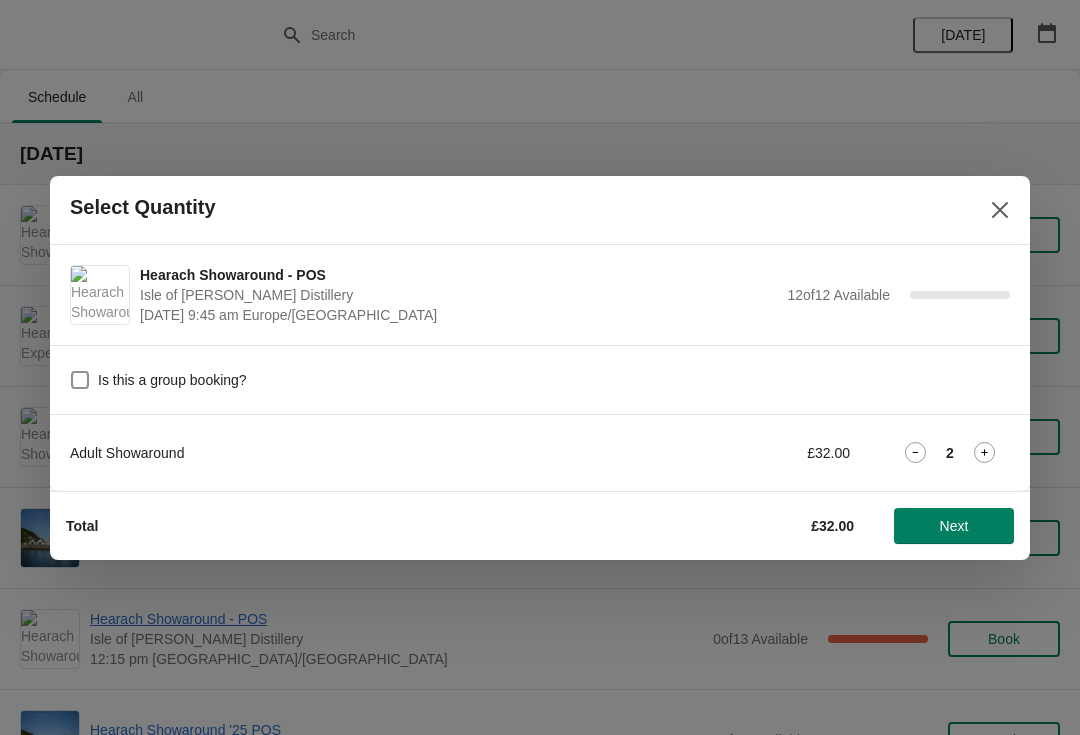 click 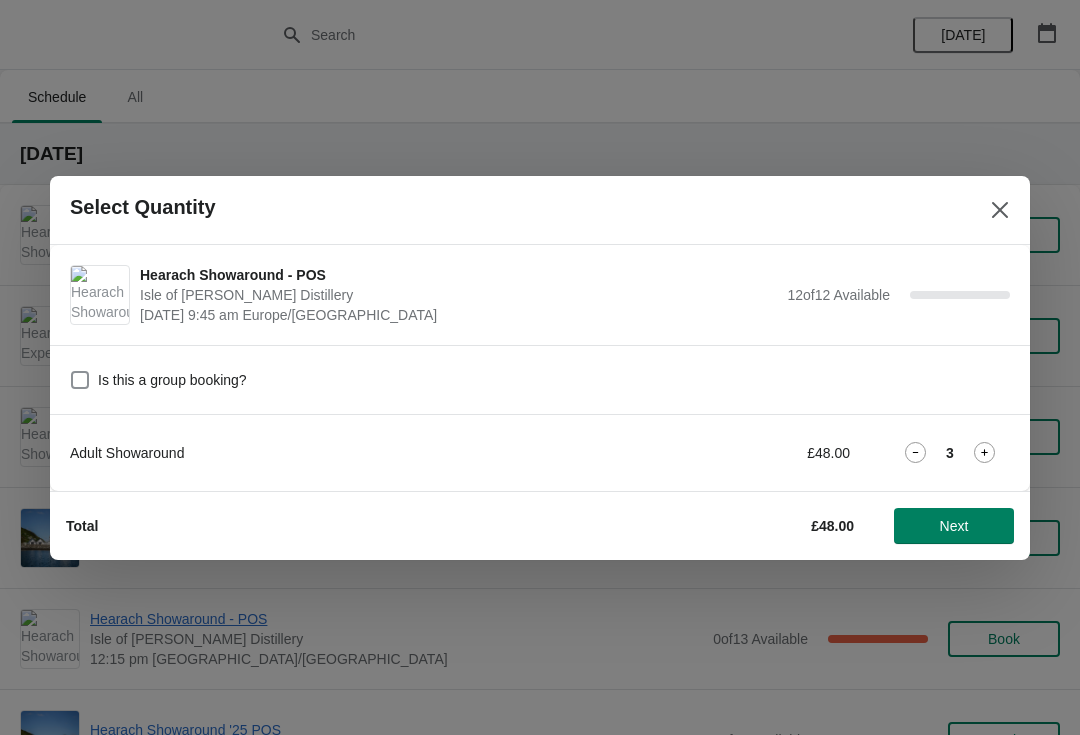 click 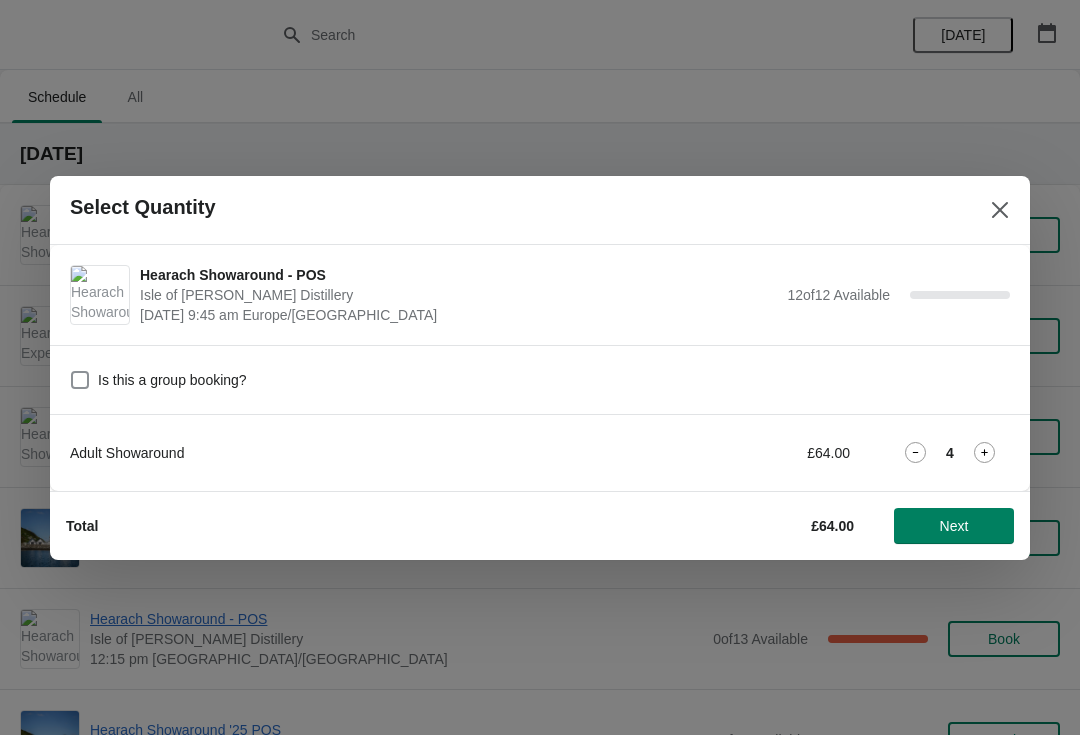 click 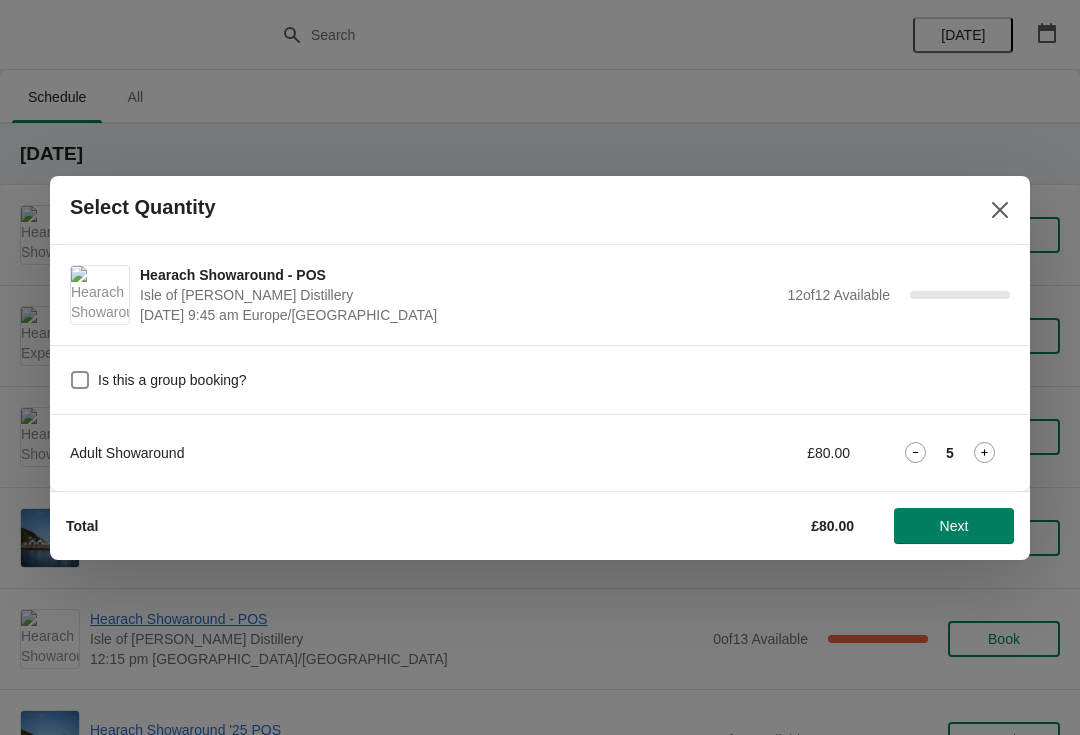 click 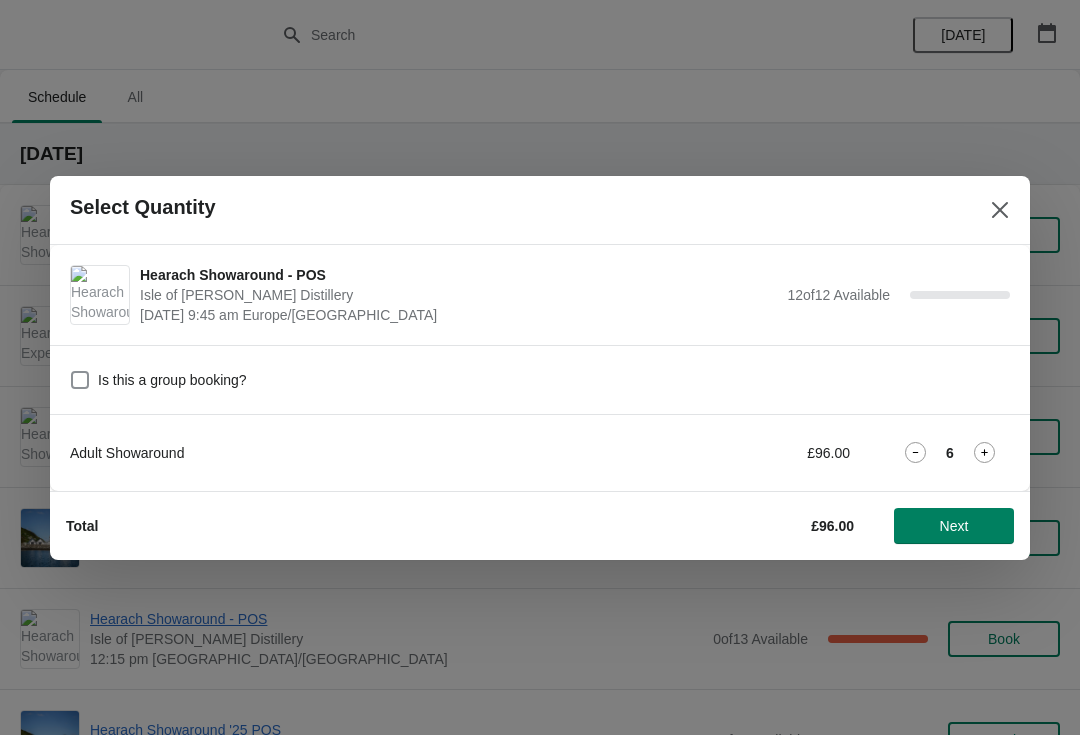 click 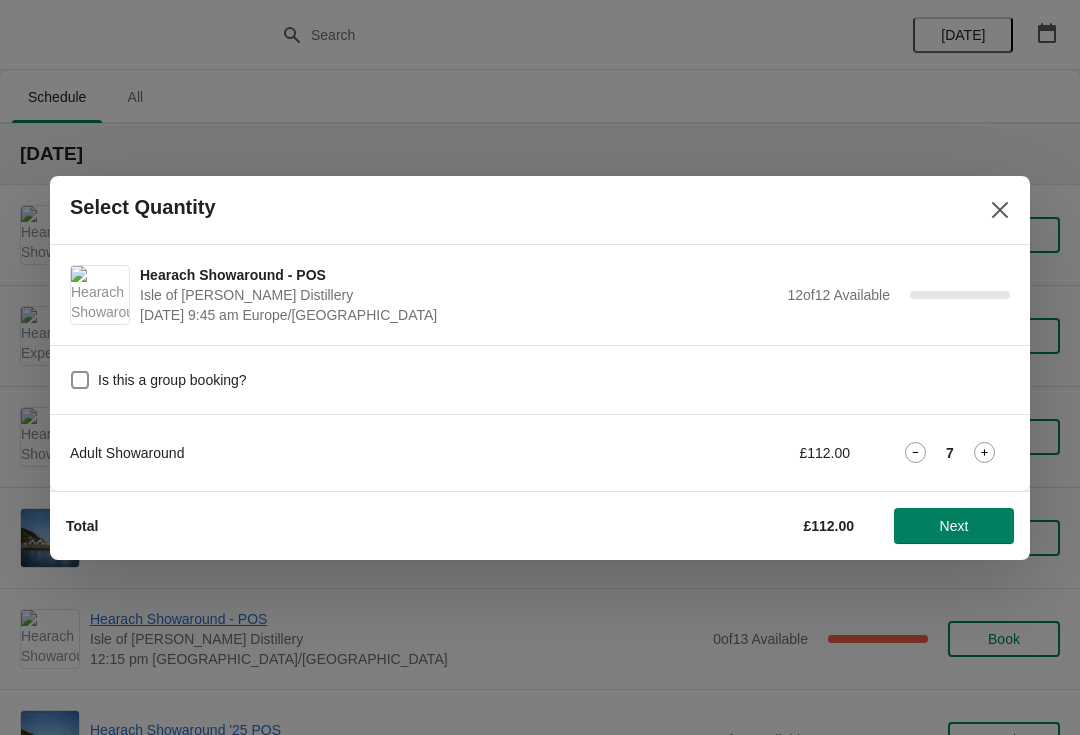 click 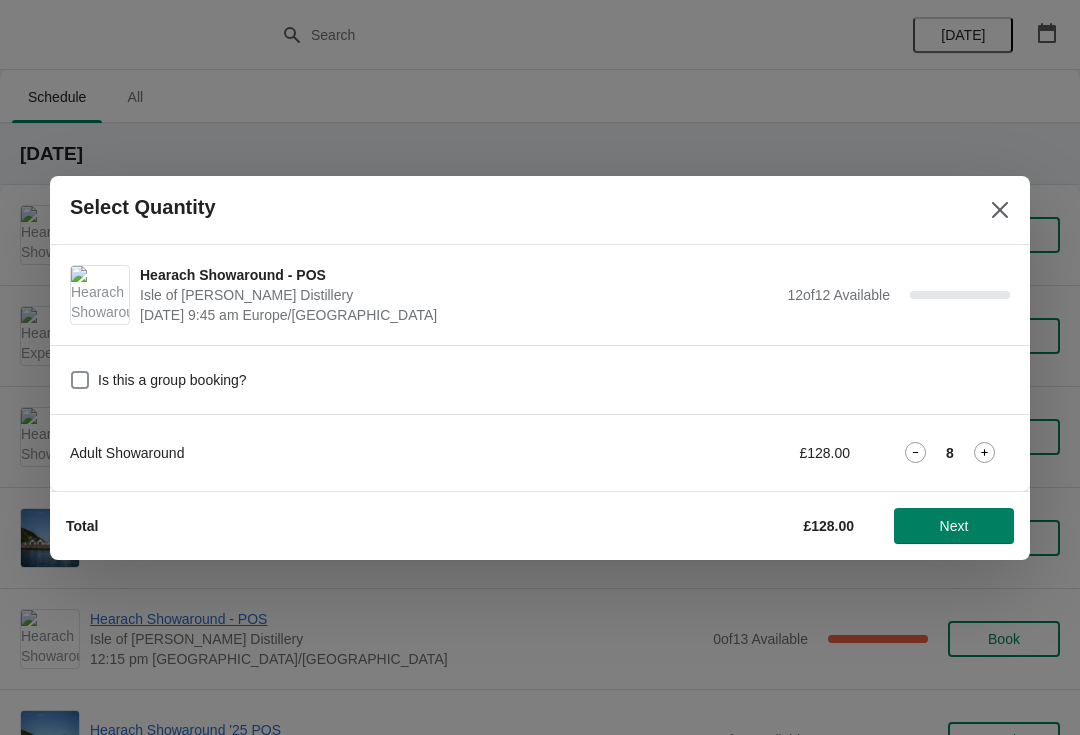 click 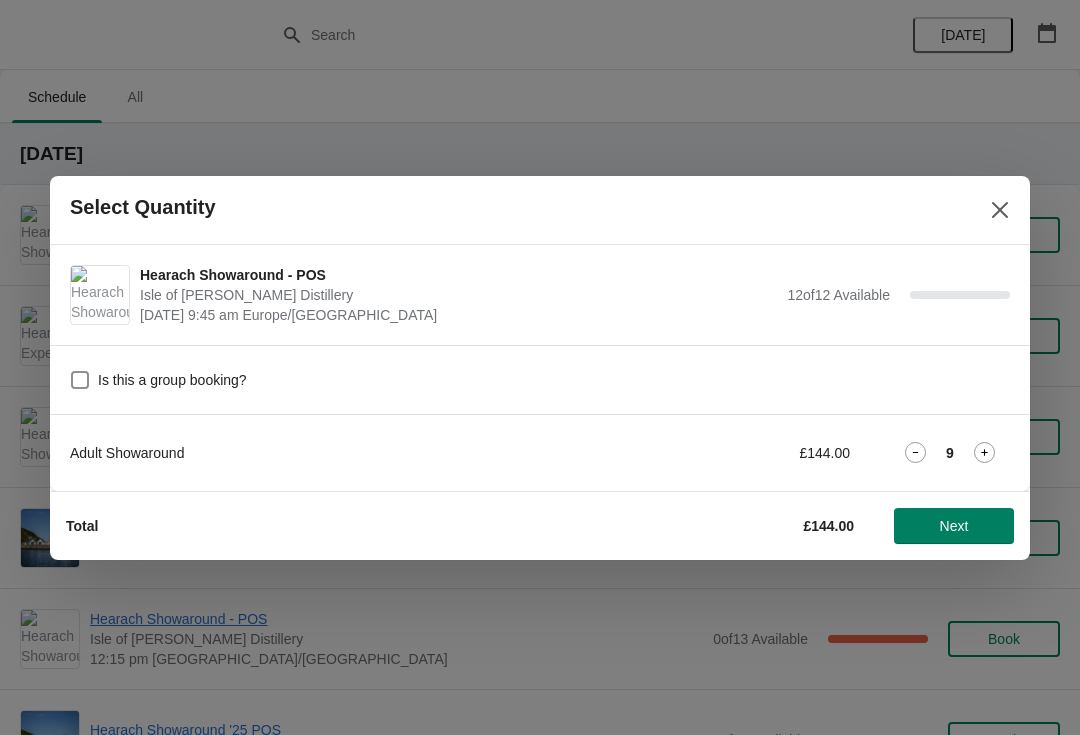 click 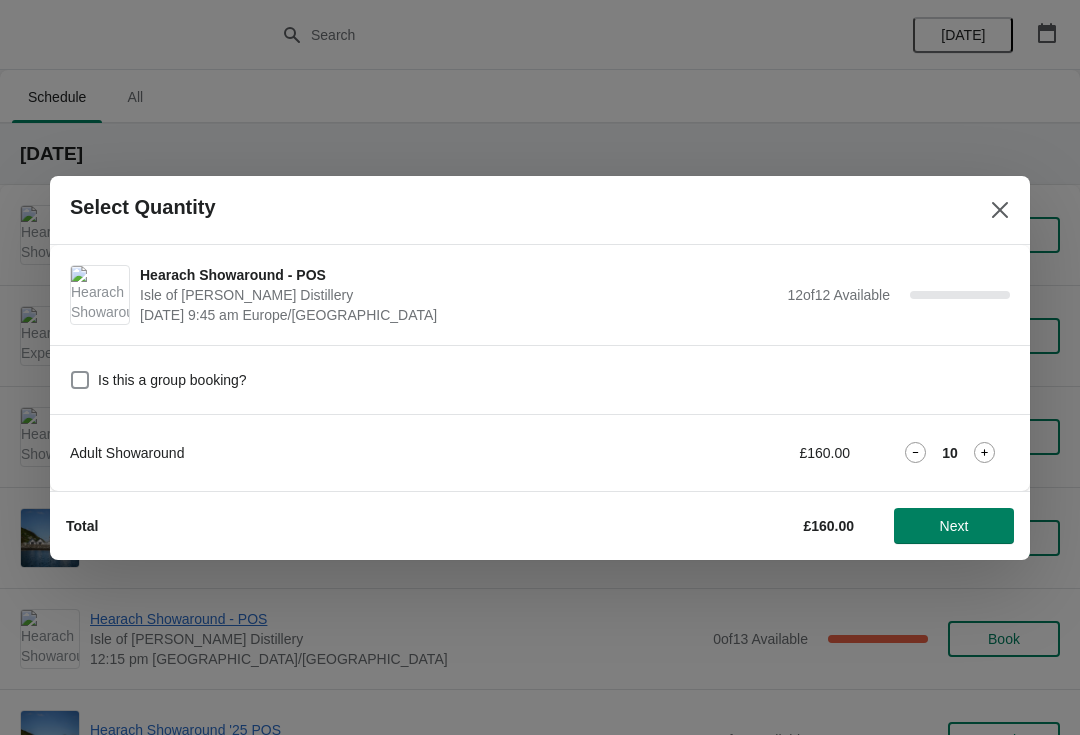 click 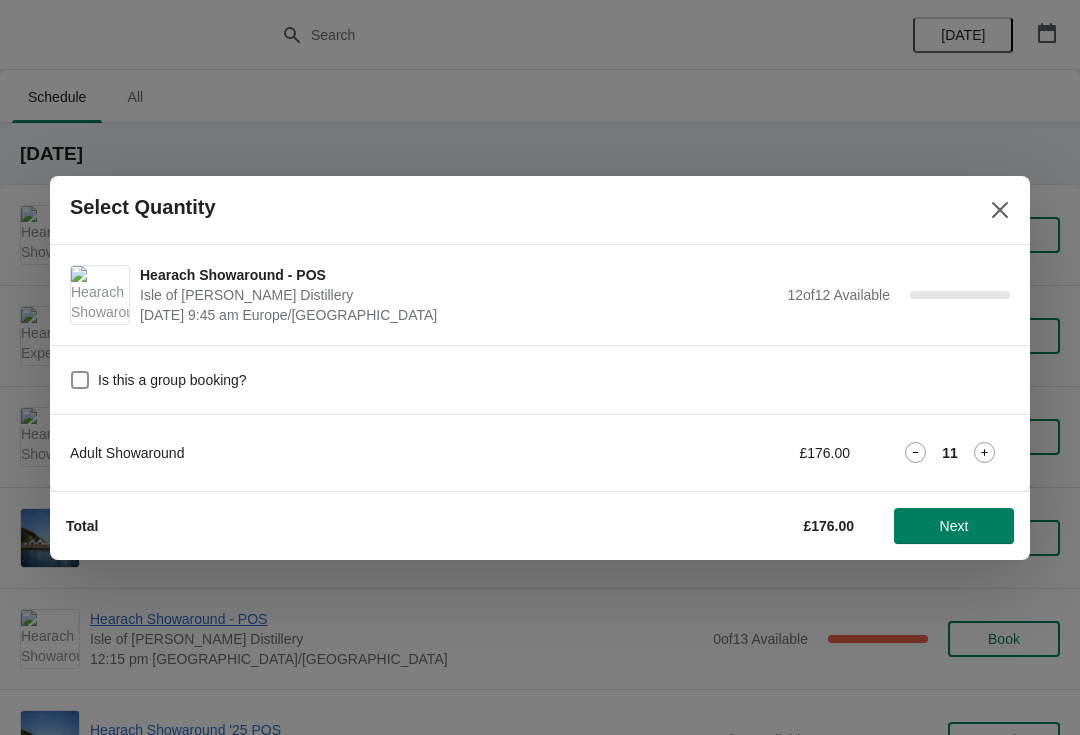 click 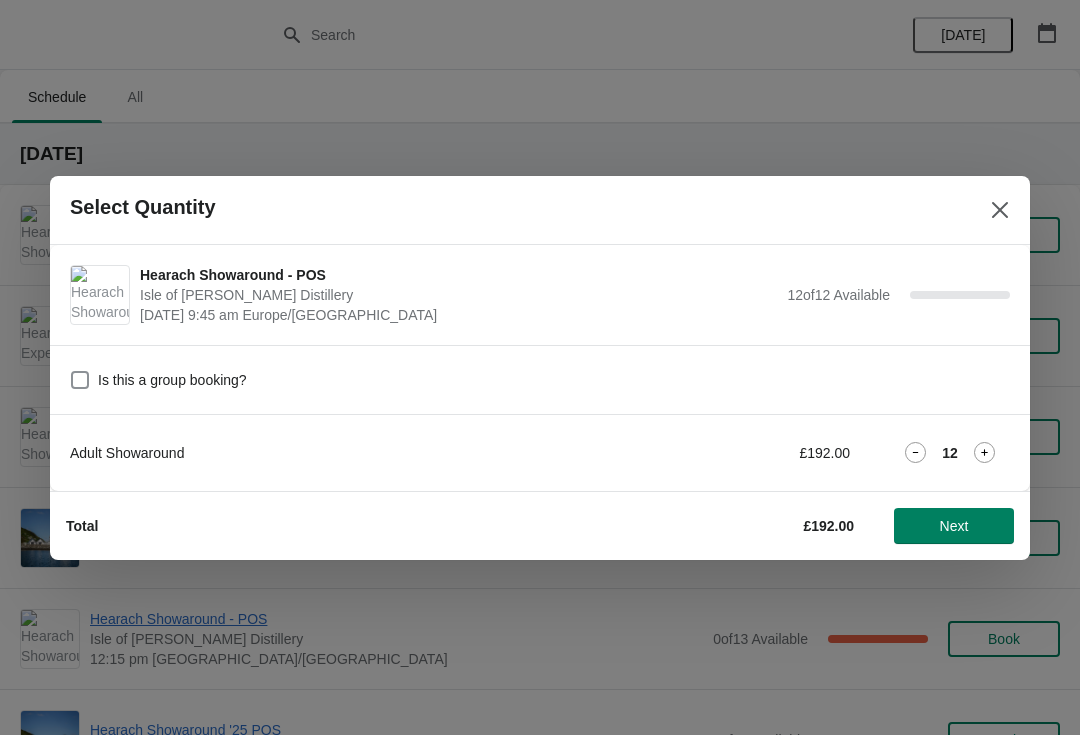 click 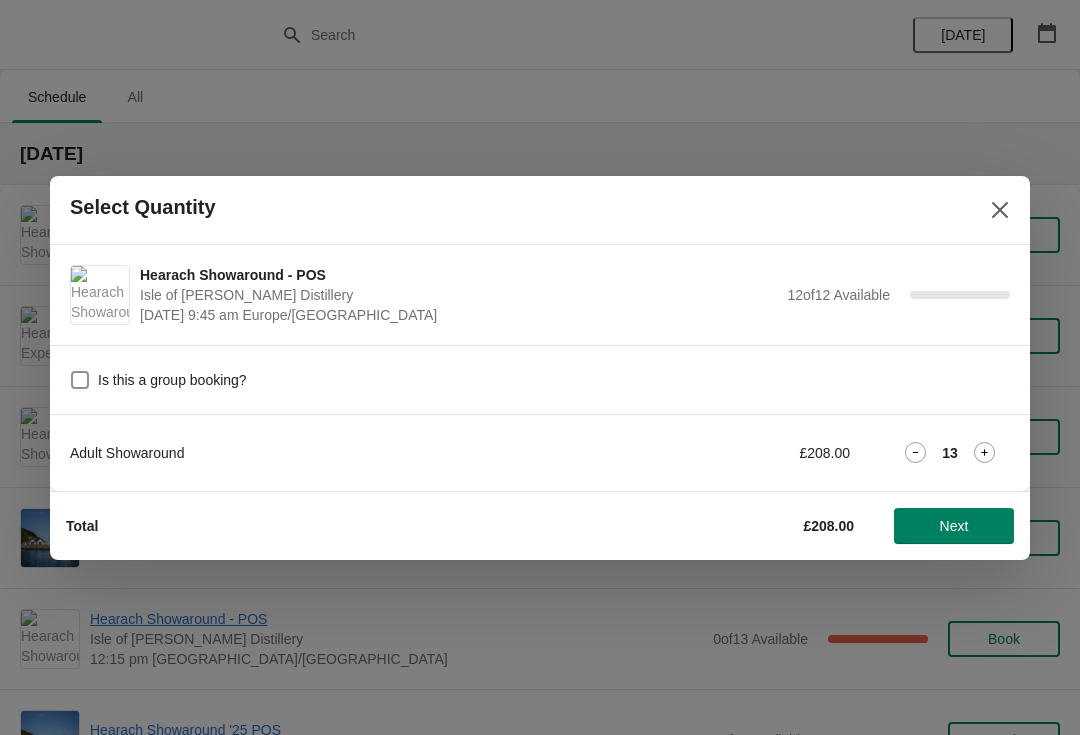click 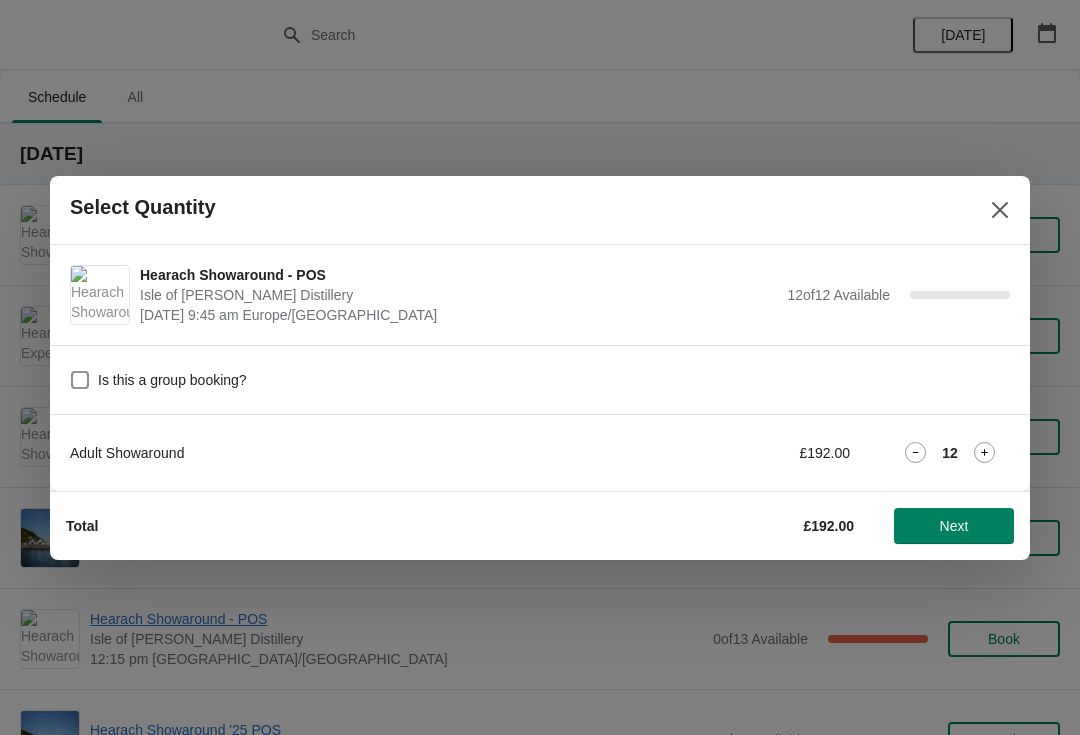 click on "Next" at bounding box center (954, 526) 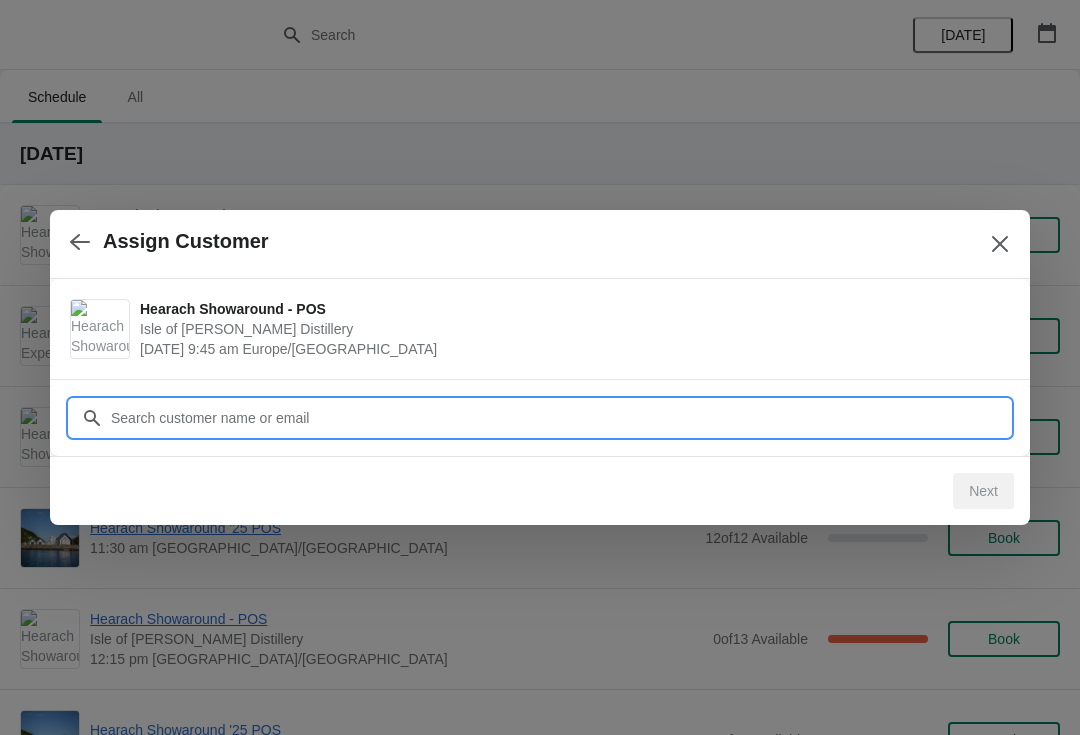 click on "Customer" at bounding box center [560, 418] 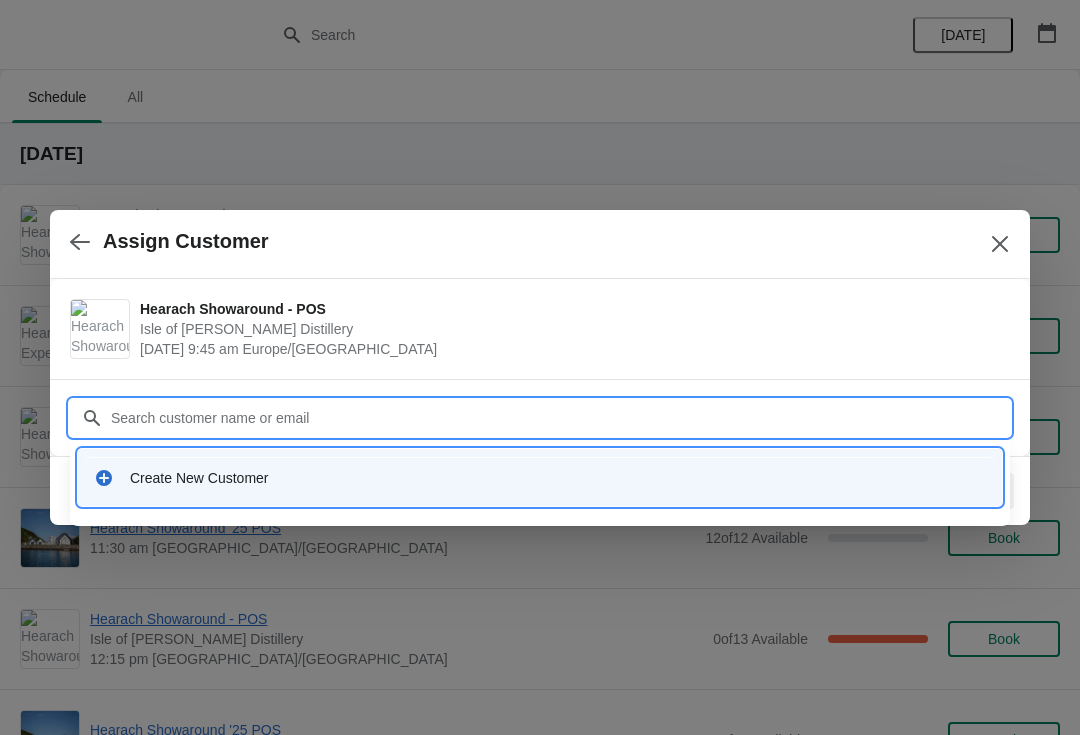 click on "Create New Customer" at bounding box center [558, 478] 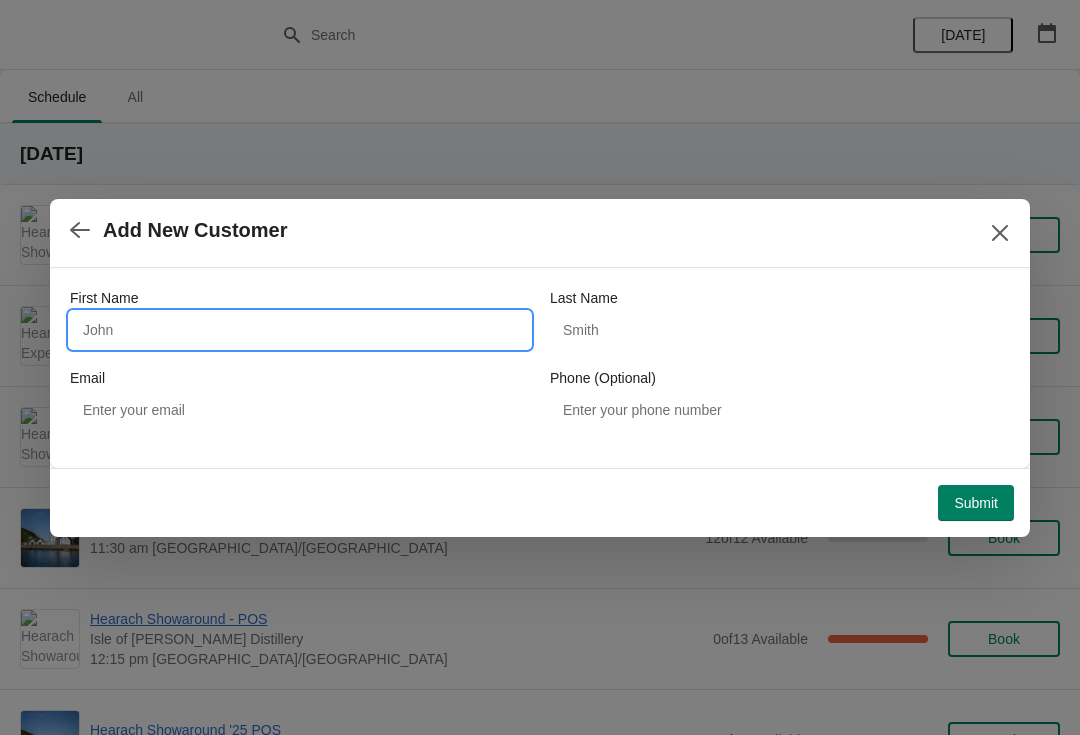 click on "First Name" at bounding box center (300, 330) 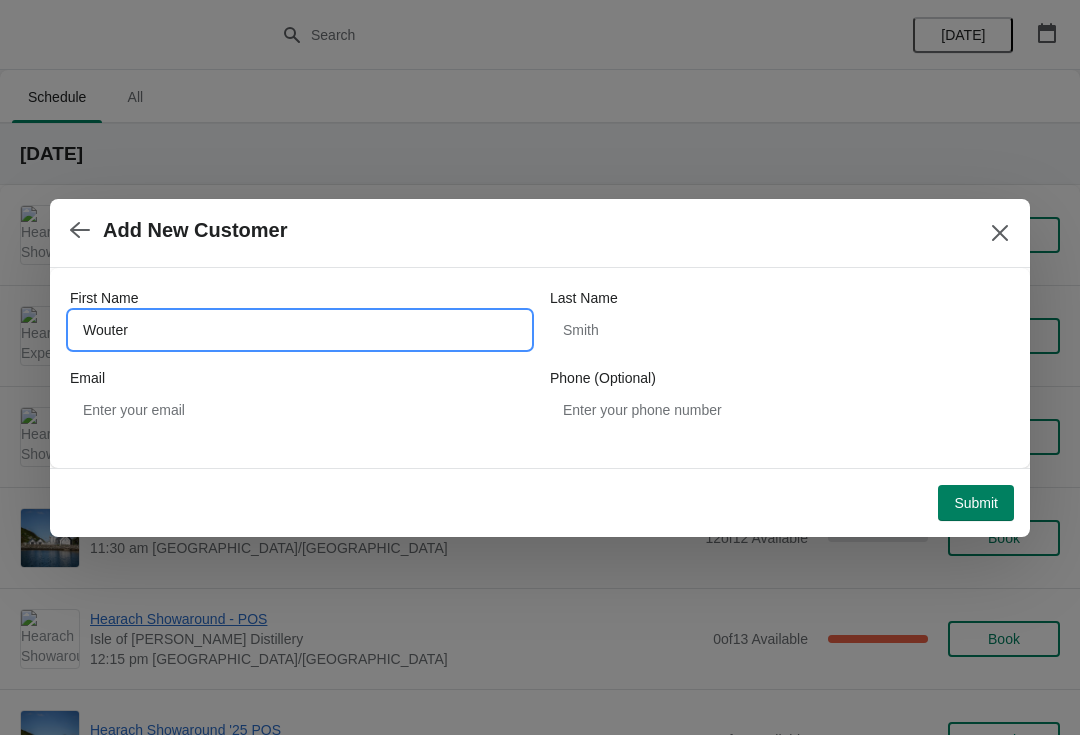 type on "Wouter" 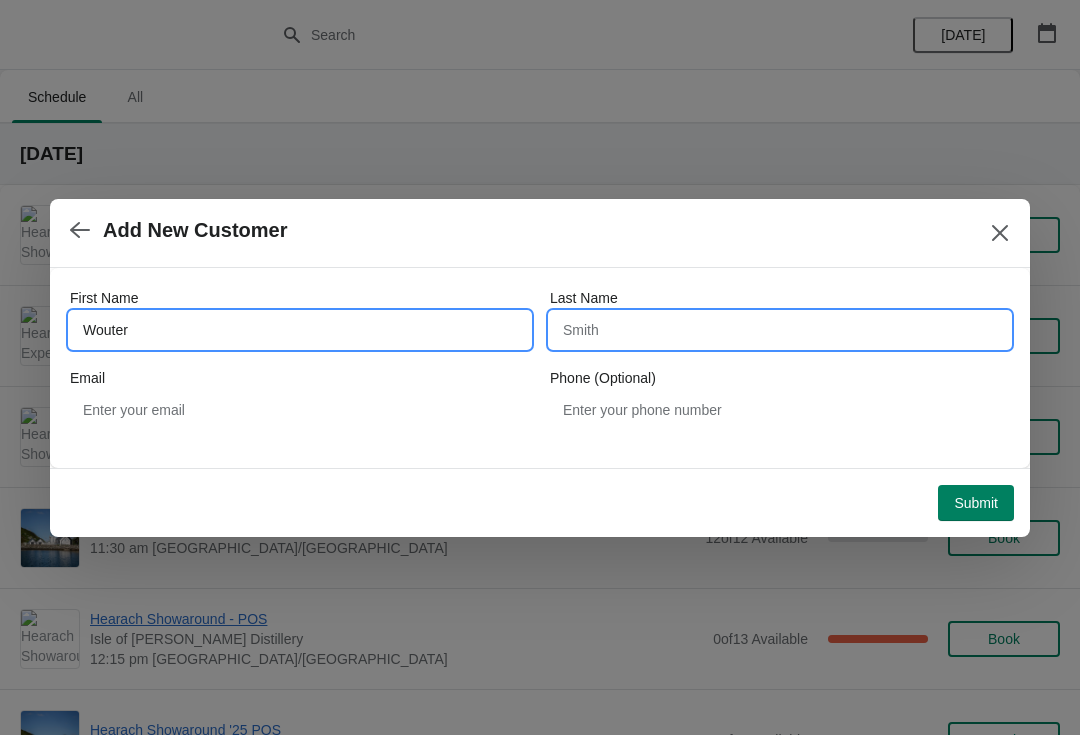 click on "Last Name" at bounding box center (780, 330) 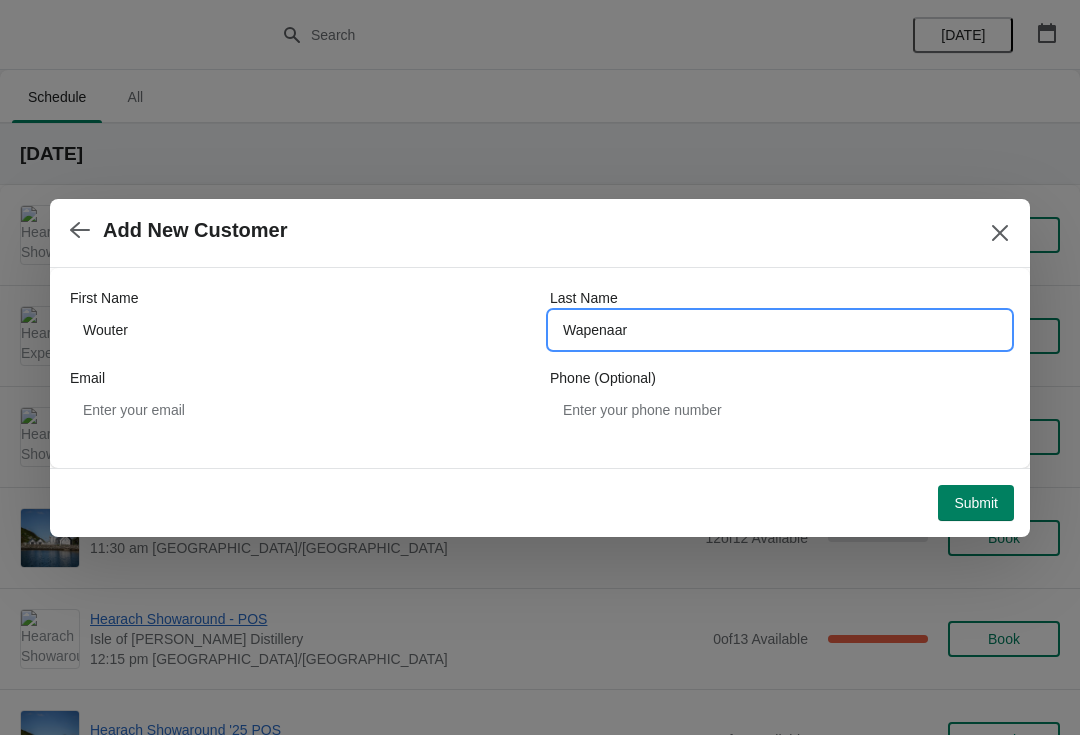 type on "Wapenaar" 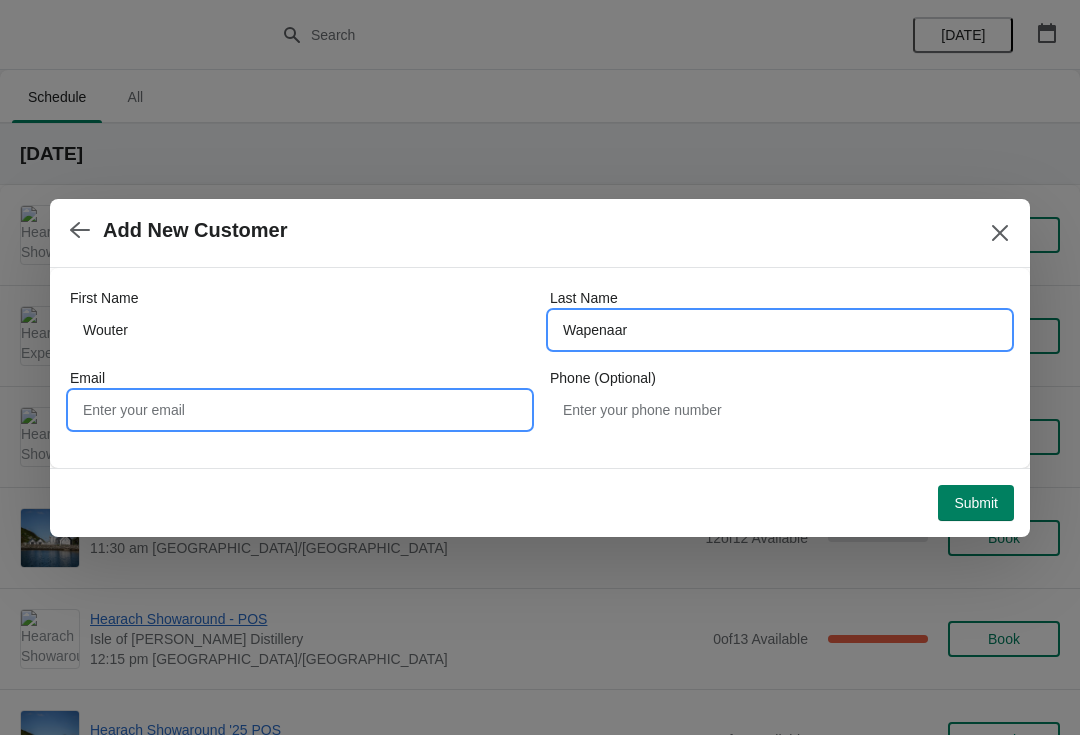 click on "Email" at bounding box center (300, 410) 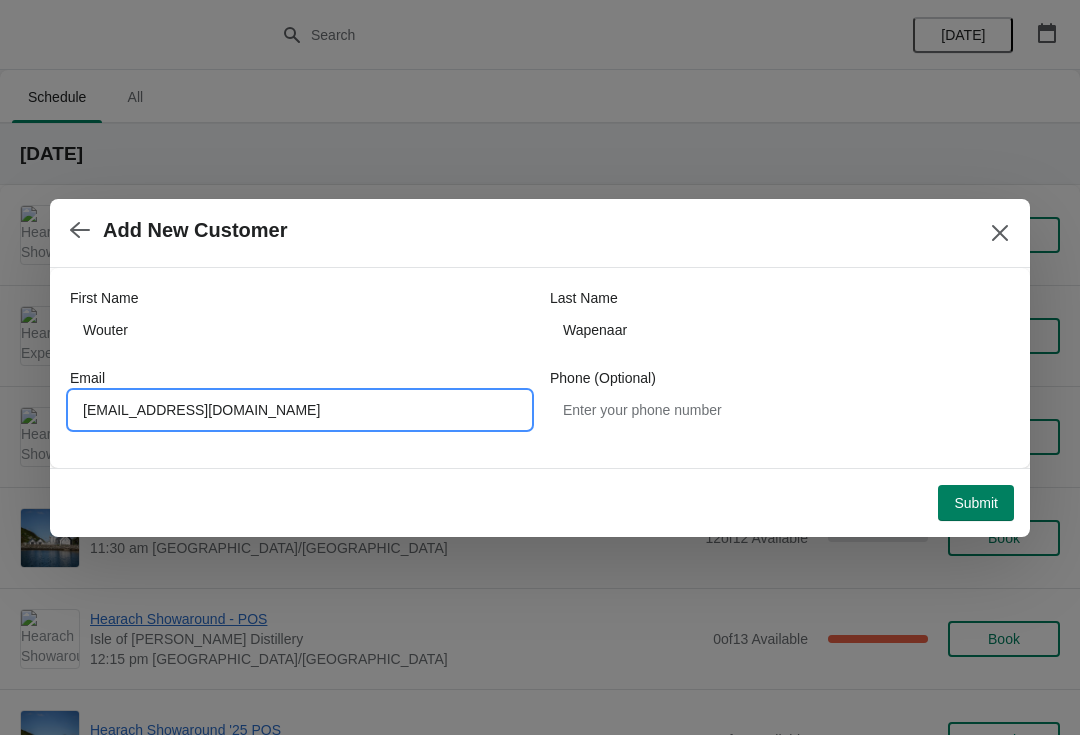type on "Wouter@whiskyfestival.nl" 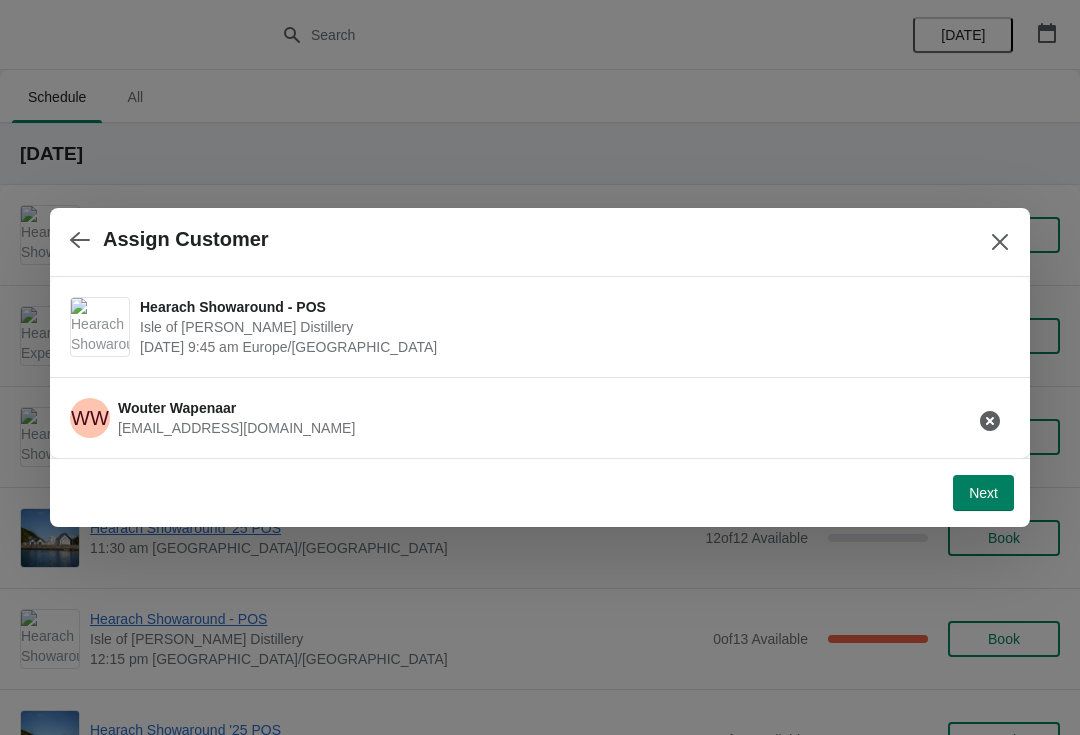 click on "Next" at bounding box center [983, 493] 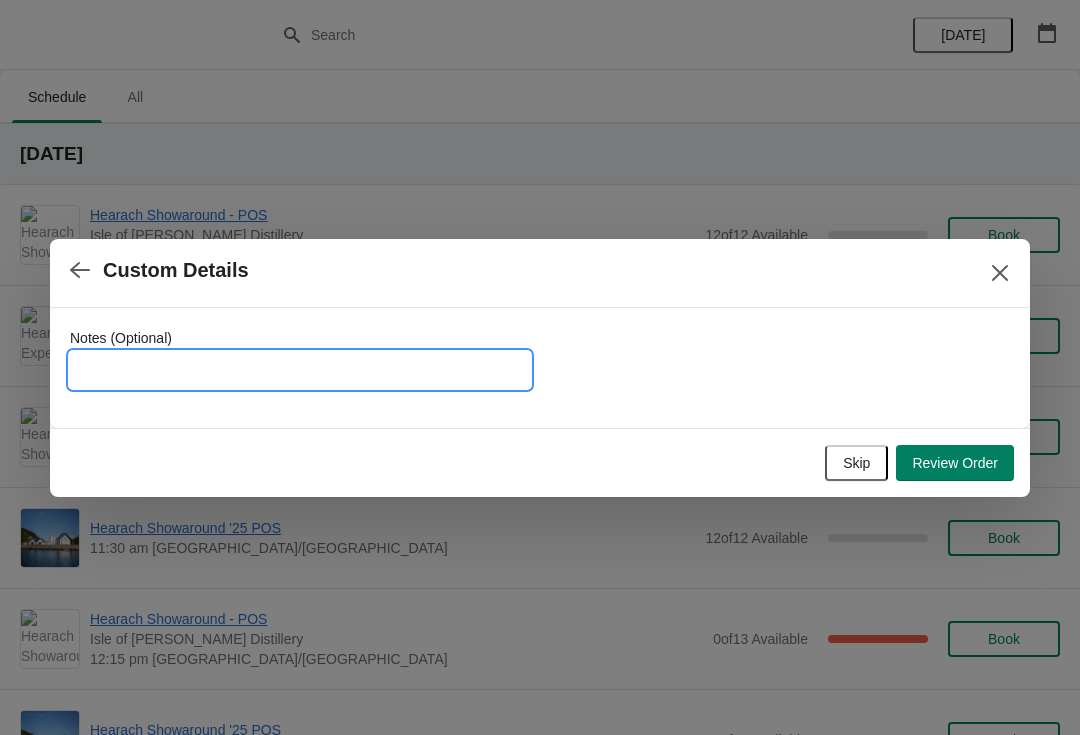 click on "Notes (Optional)" at bounding box center (300, 370) 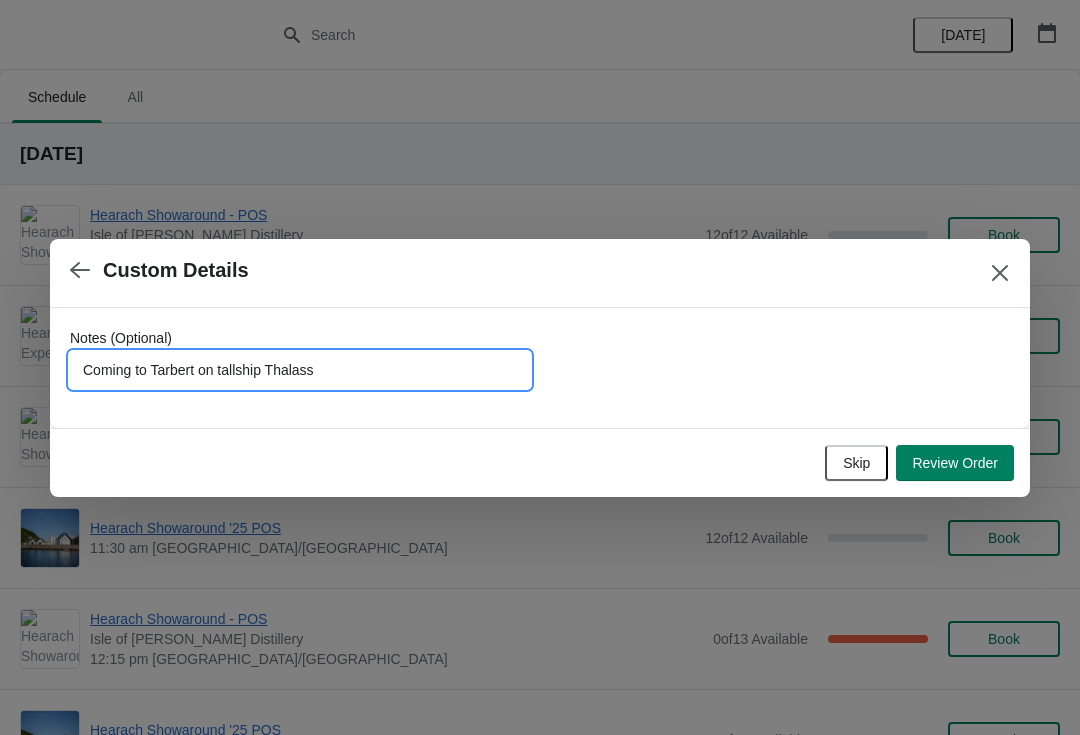 type on "Coming to Tarbert on tallship Thalassa" 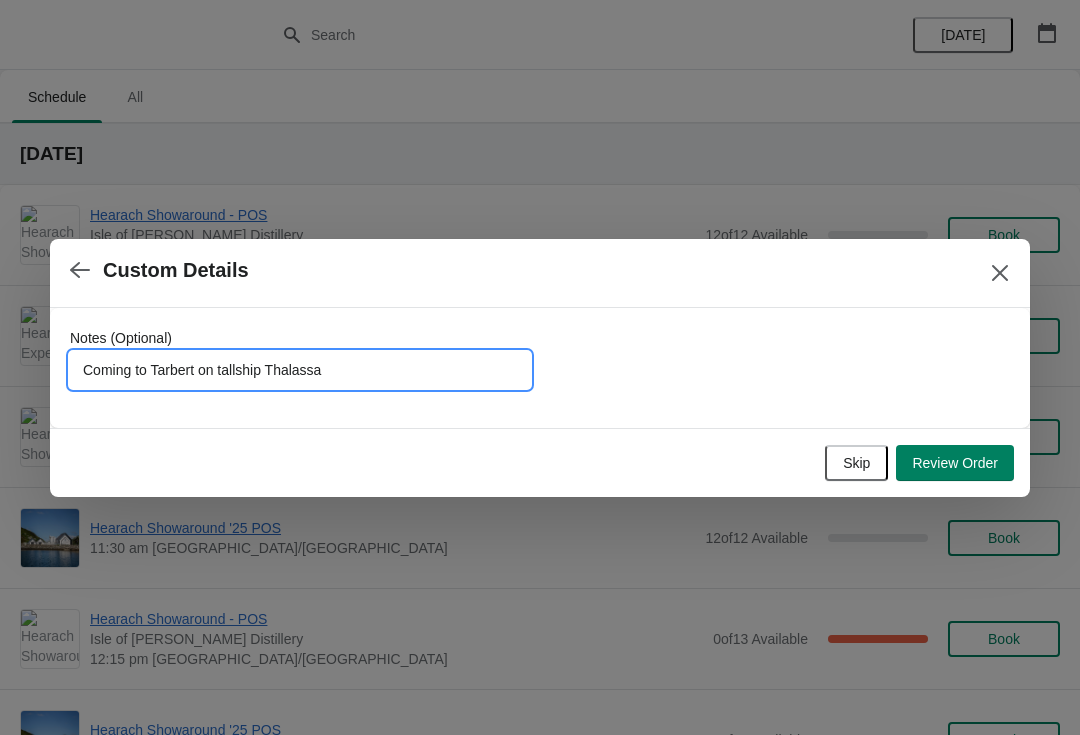 click on "Review Order" at bounding box center (955, 463) 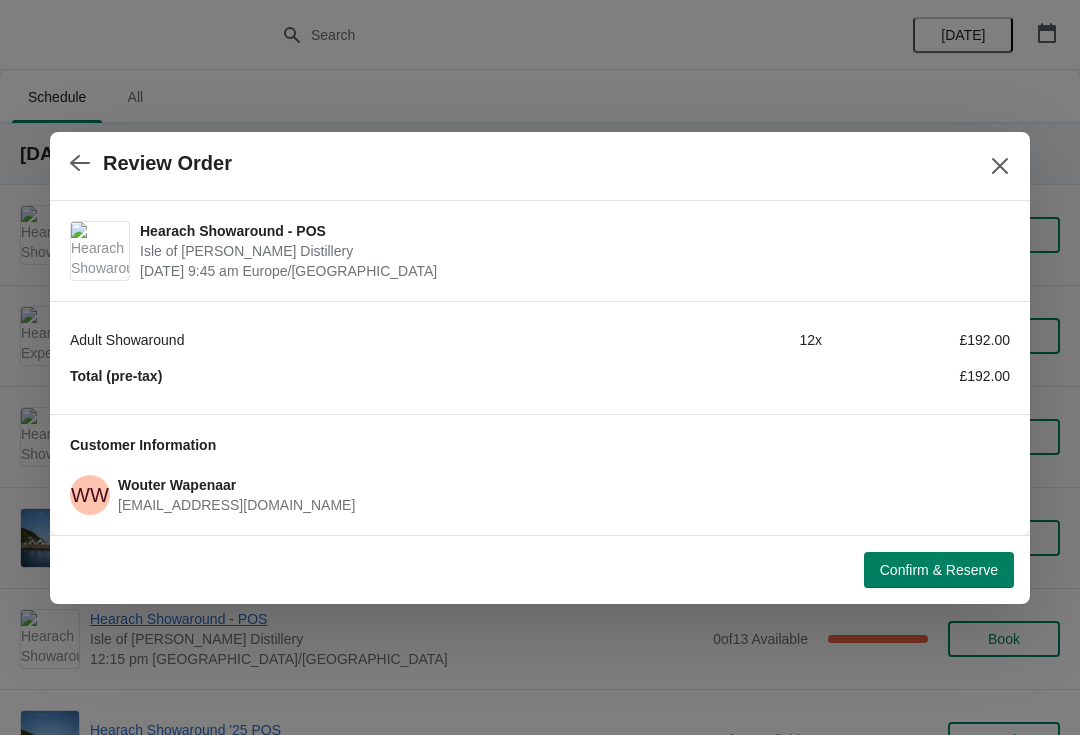 click on "Confirm & Reserve" at bounding box center (939, 570) 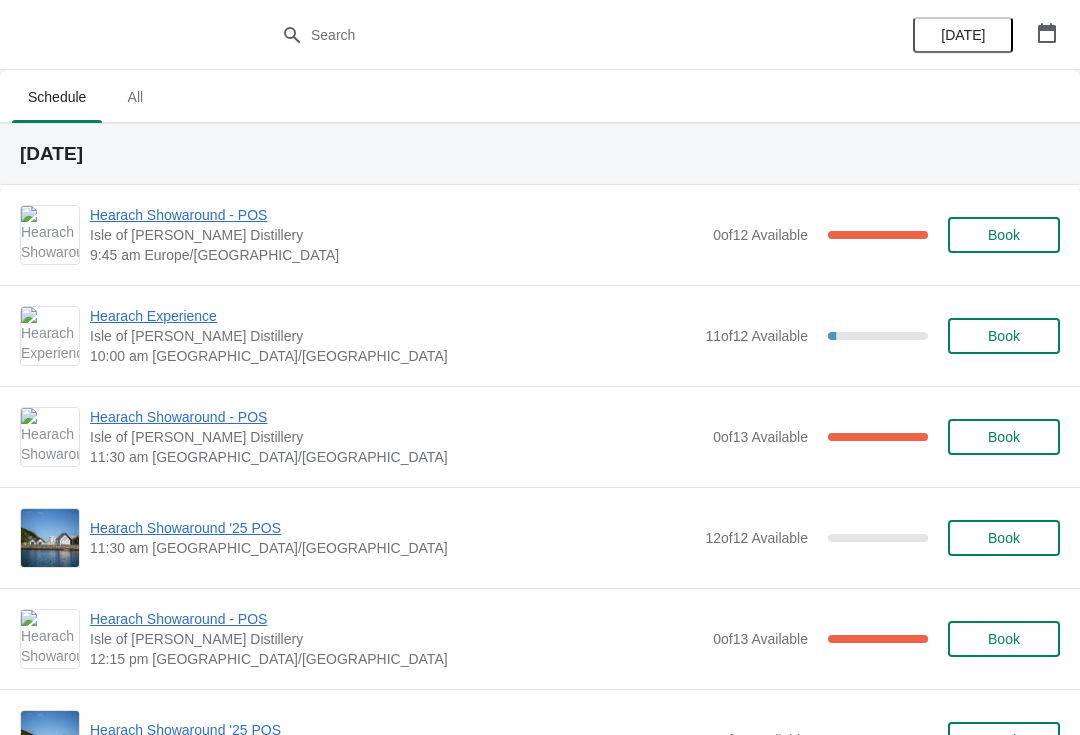click on "Hearach Showaround '25 POS" at bounding box center (392, 730) 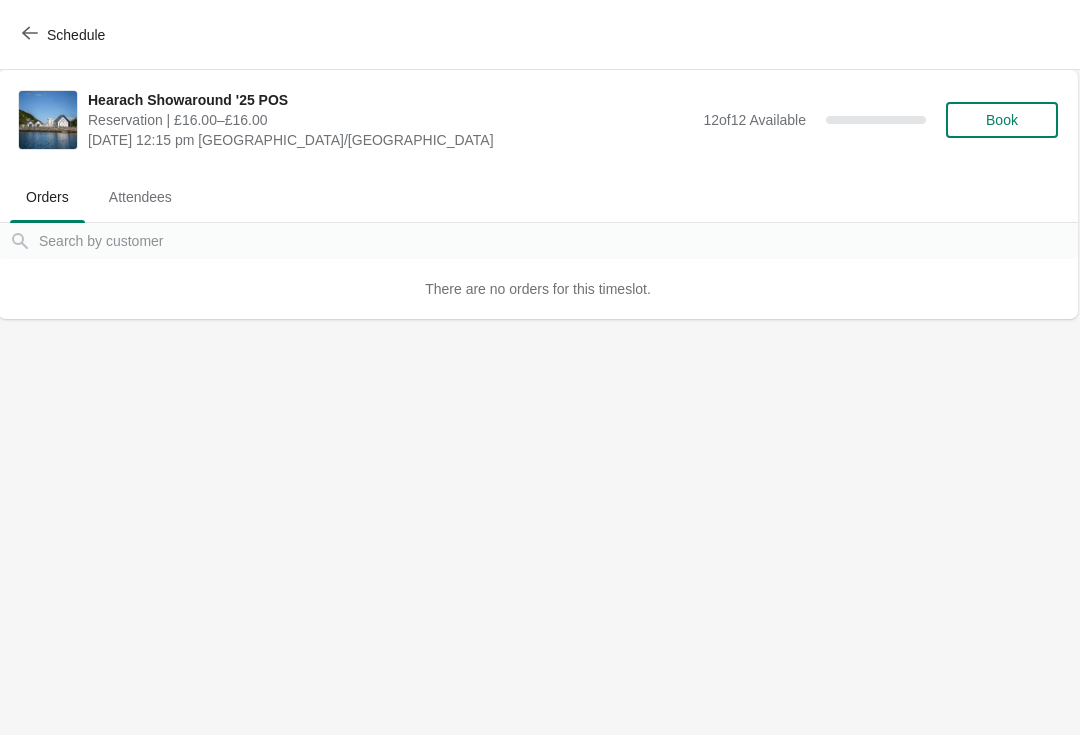 scroll, scrollTop: 0, scrollLeft: 1, axis: horizontal 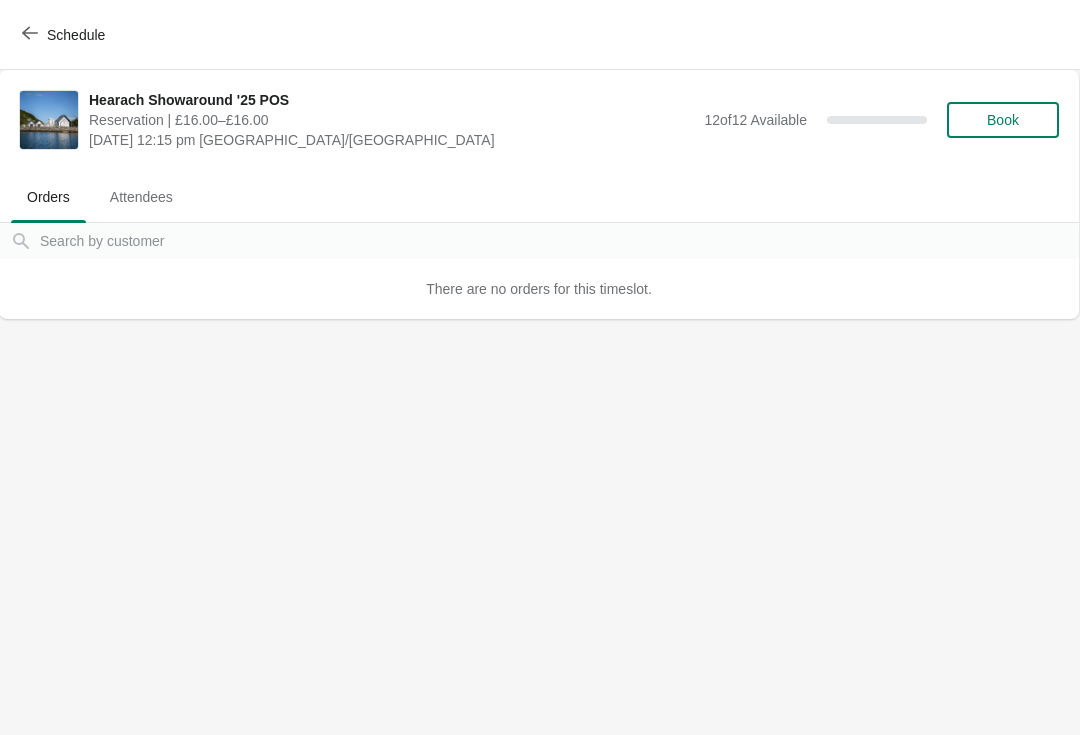 click on "Orders Attendees" at bounding box center (539, 196) 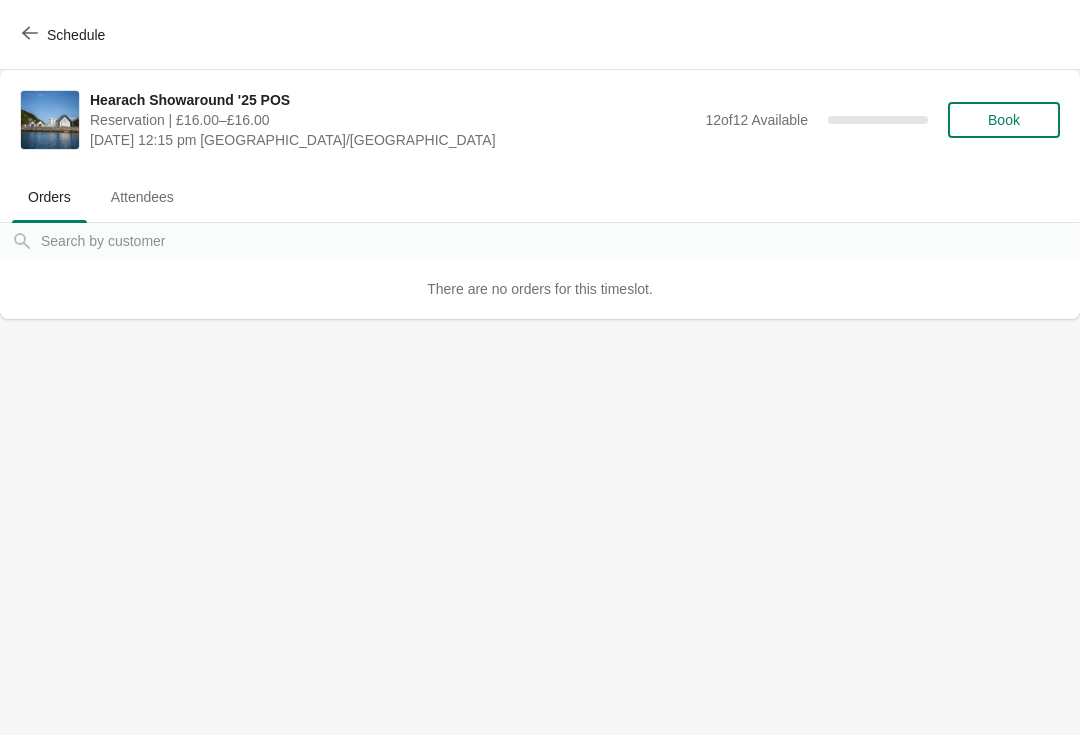 scroll, scrollTop: 0, scrollLeft: 0, axis: both 